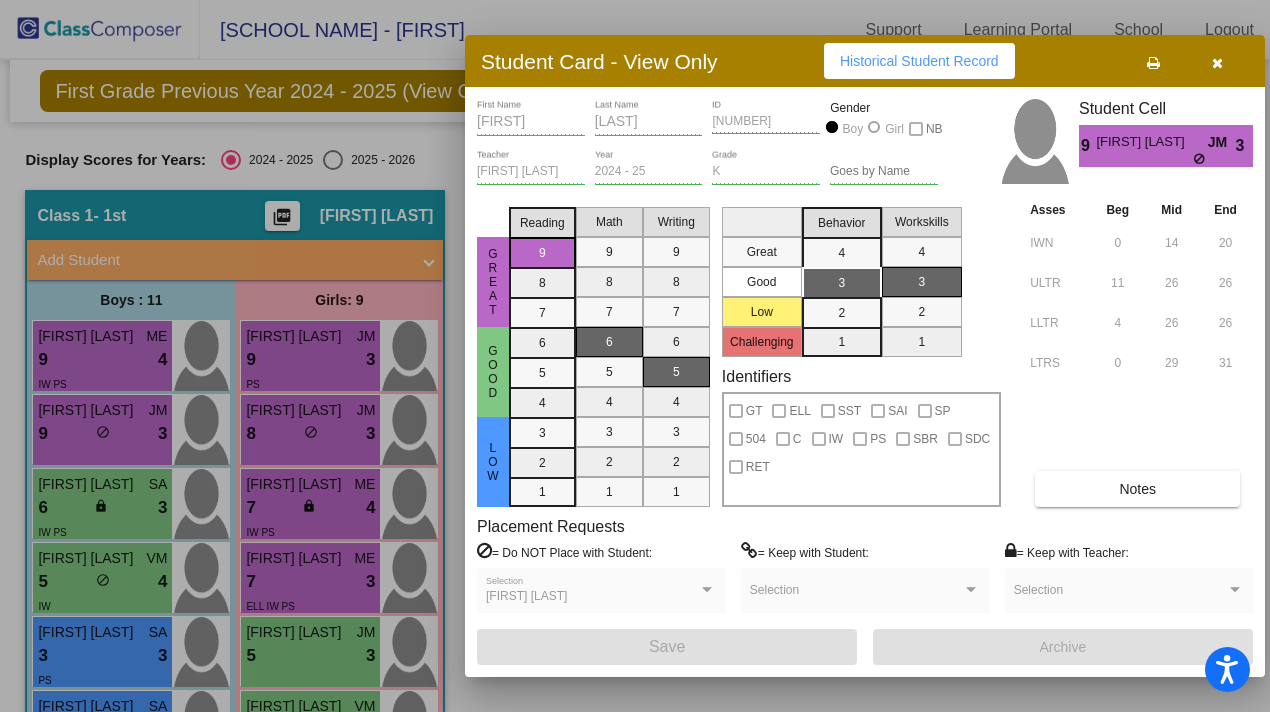 scroll, scrollTop: 0, scrollLeft: 0, axis: both 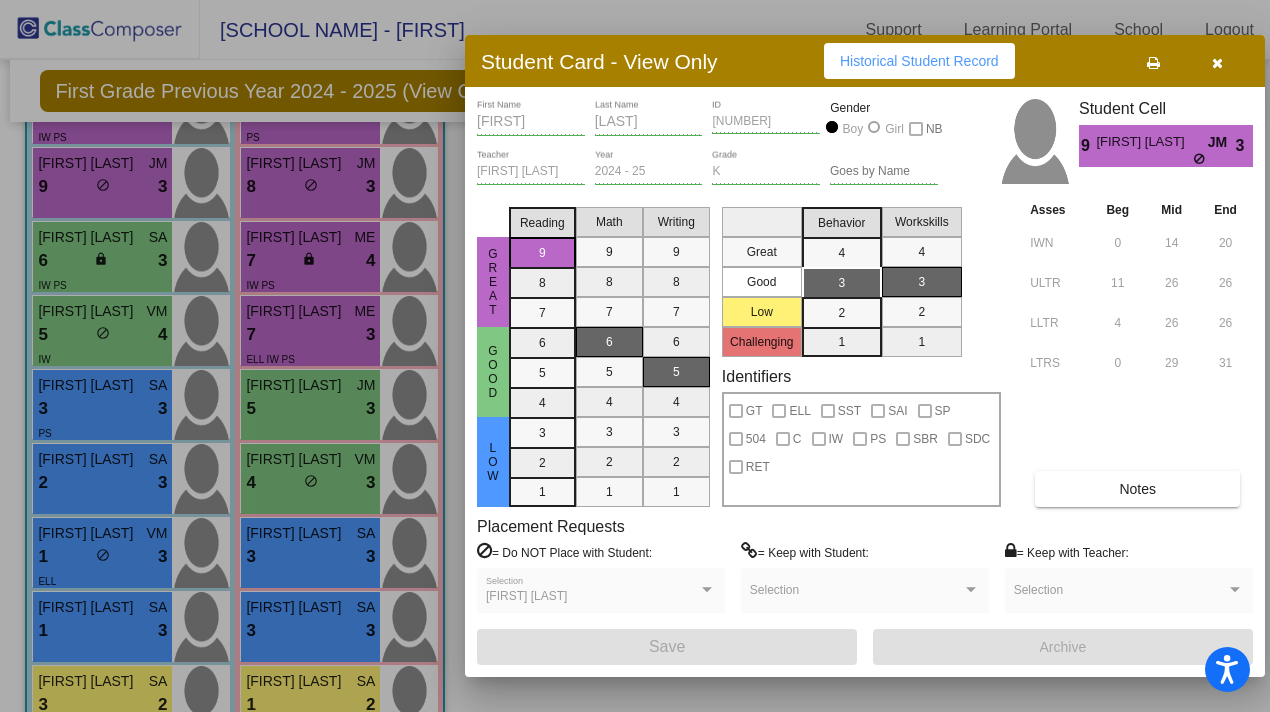 click at bounding box center [1217, 63] 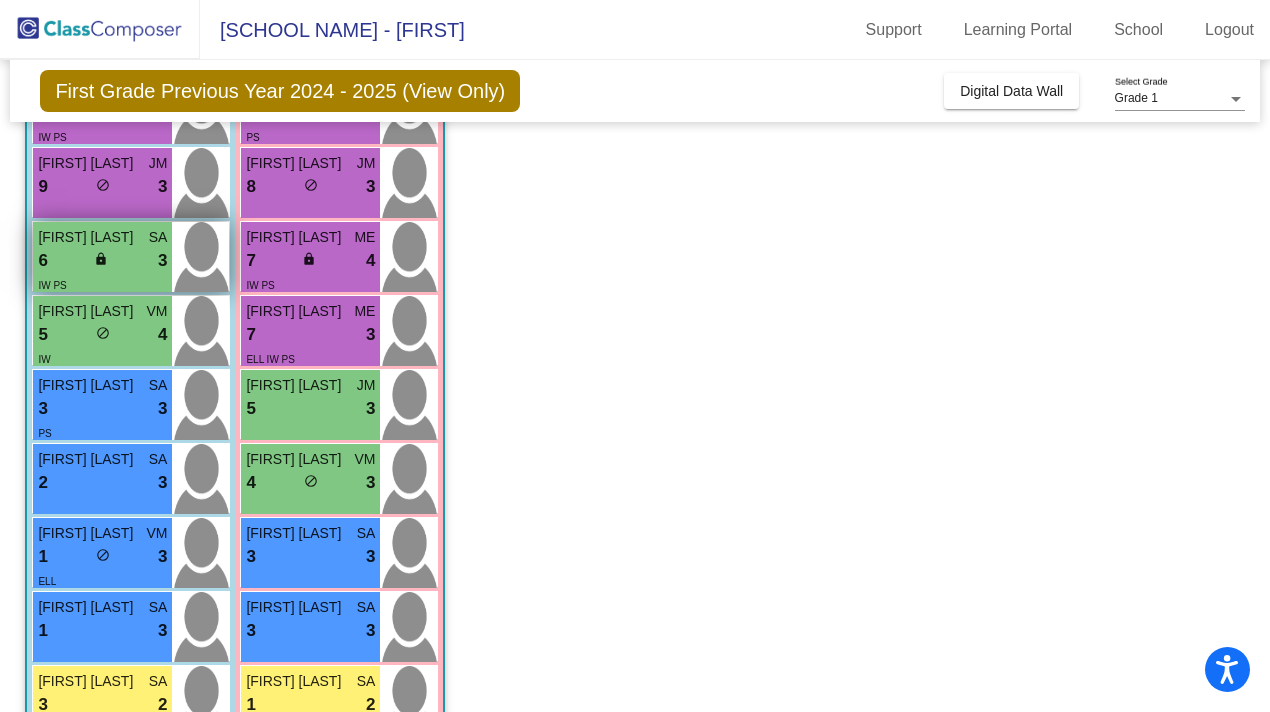 scroll, scrollTop: 0, scrollLeft: 0, axis: both 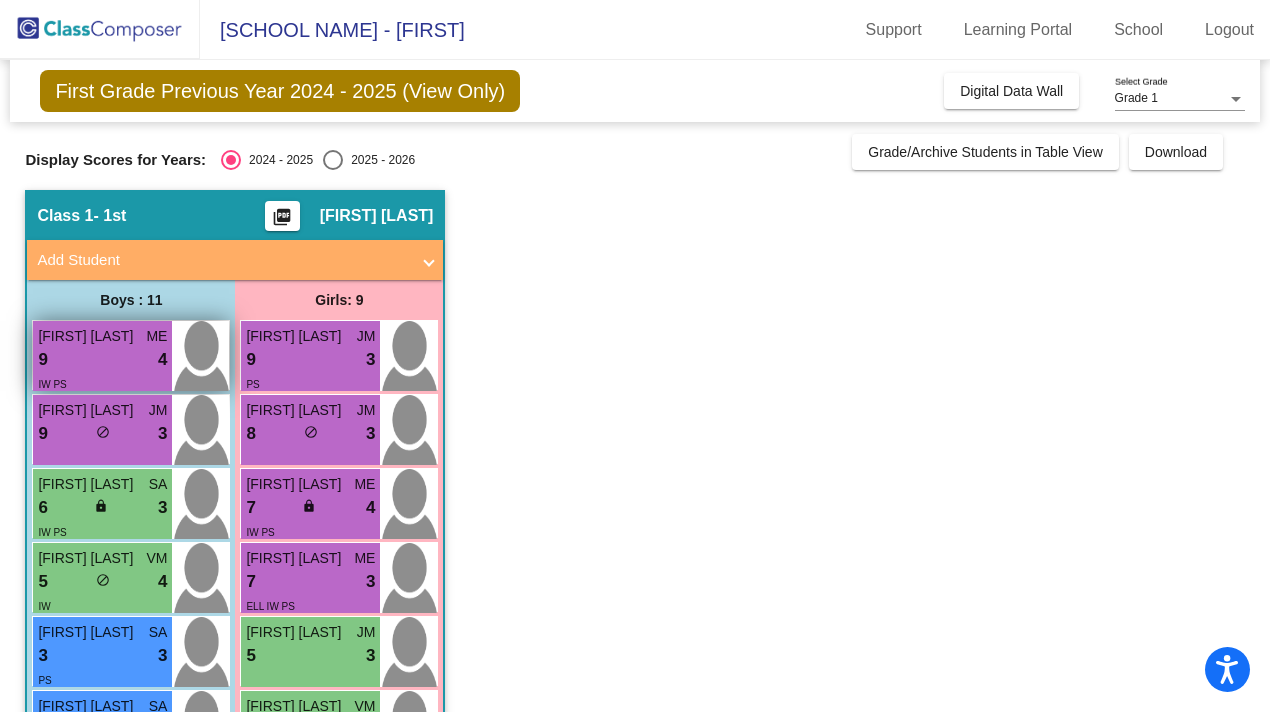 click on "9 lock do_not_disturb_alt 4" at bounding box center (102, 360) 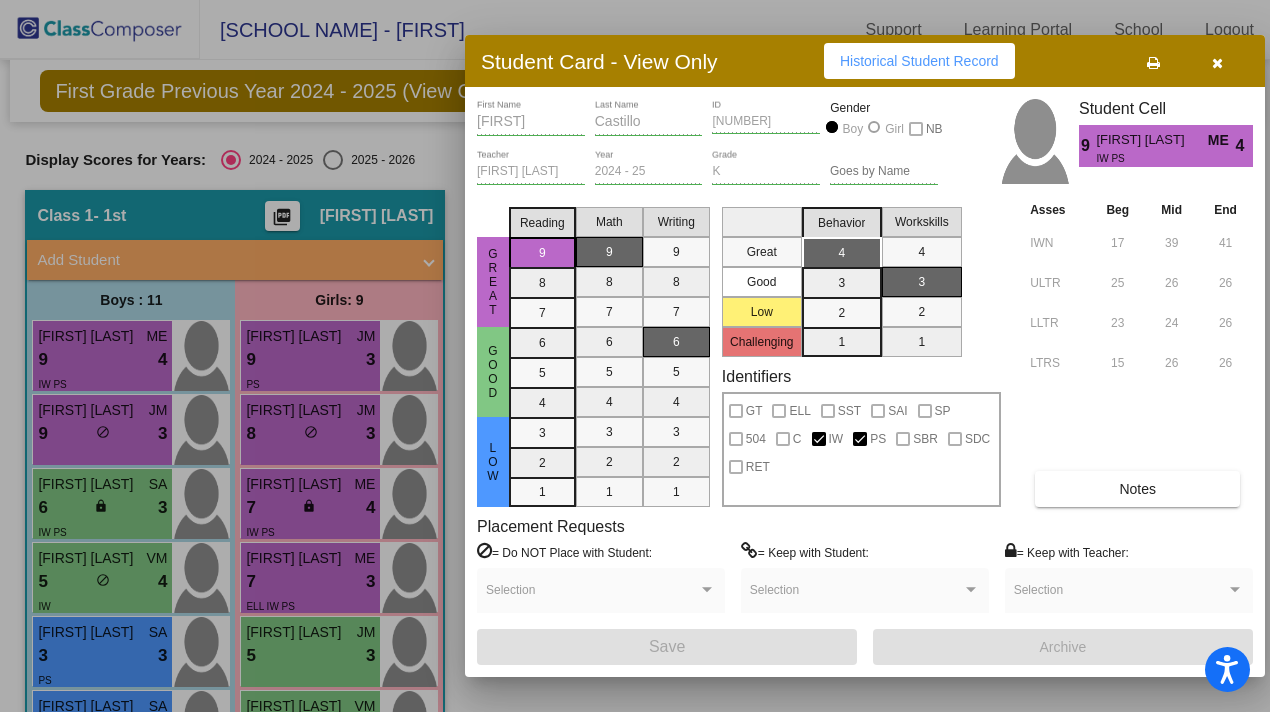 click on "Notes" at bounding box center (1137, 489) 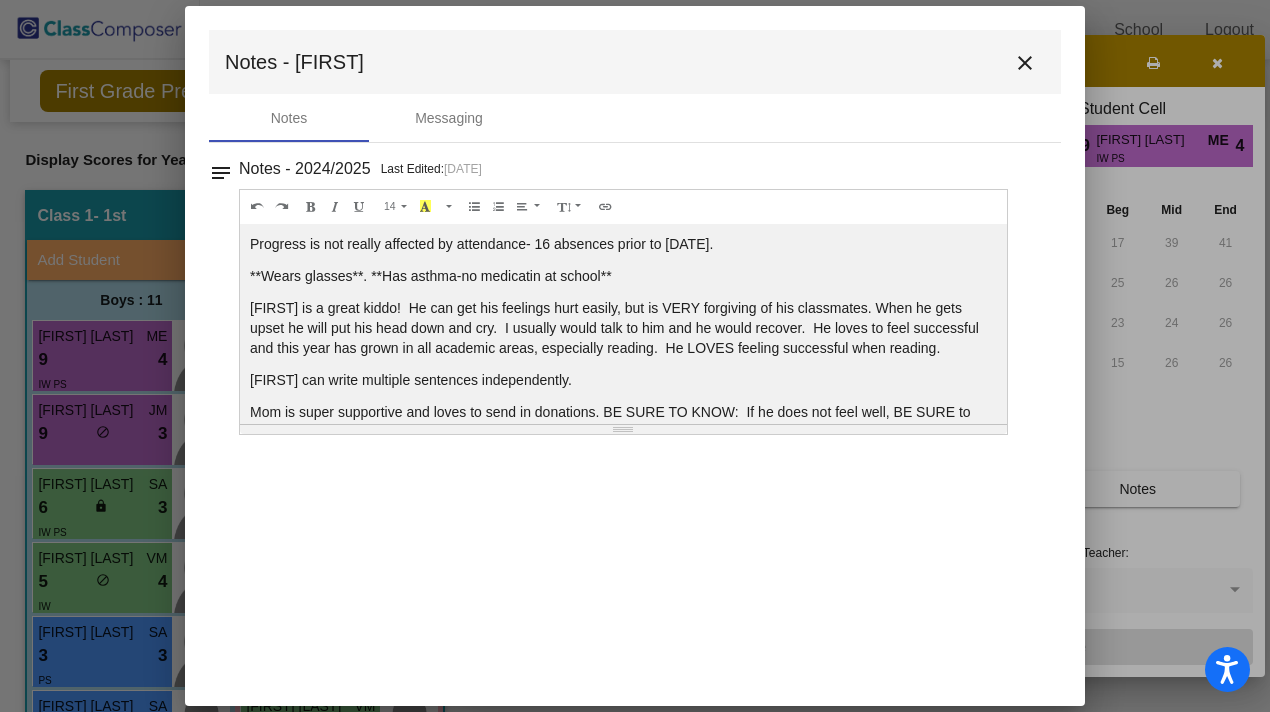 click on "close" at bounding box center [1025, 63] 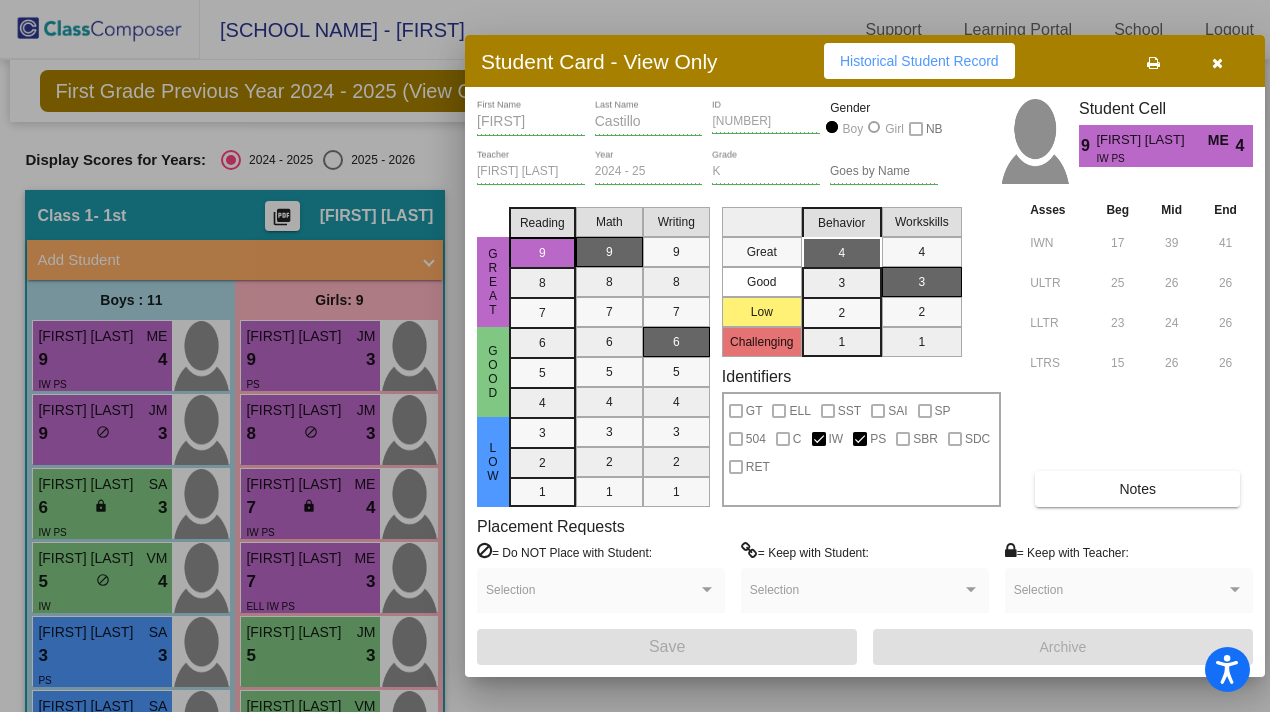 click at bounding box center [1217, 63] 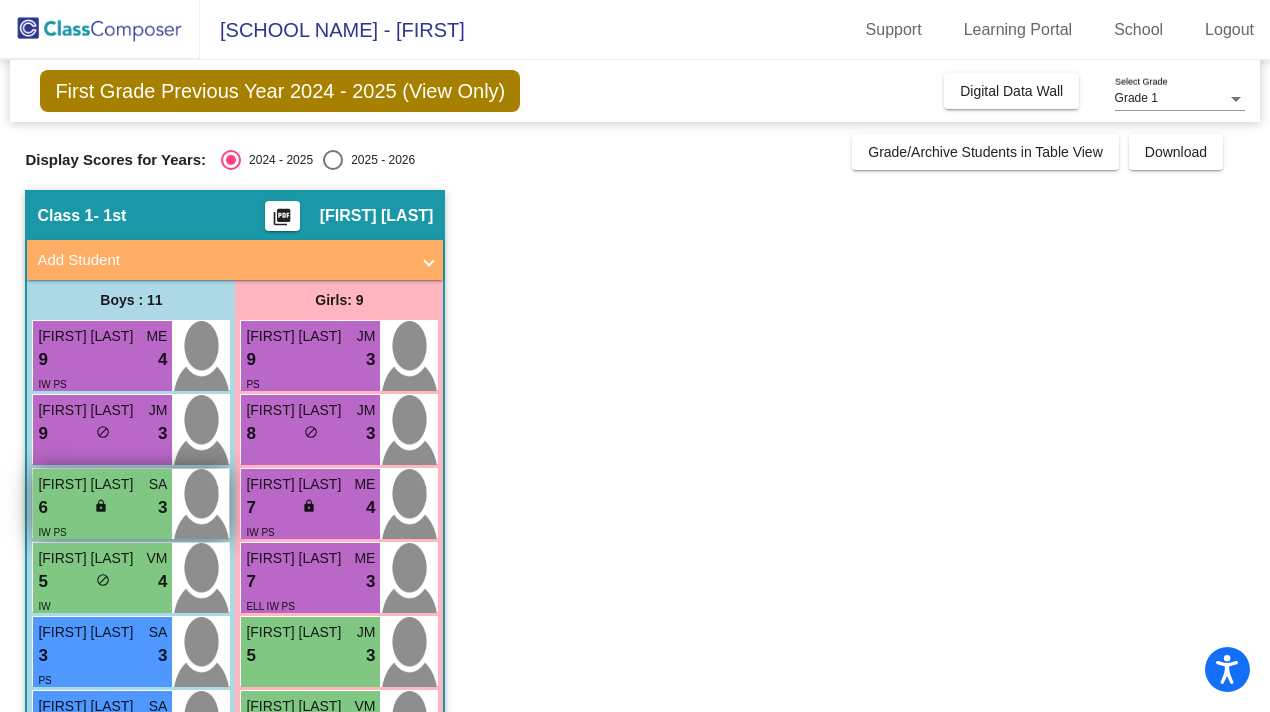 click on "6 lock do_not_disturb_alt 3" at bounding box center (102, 508) 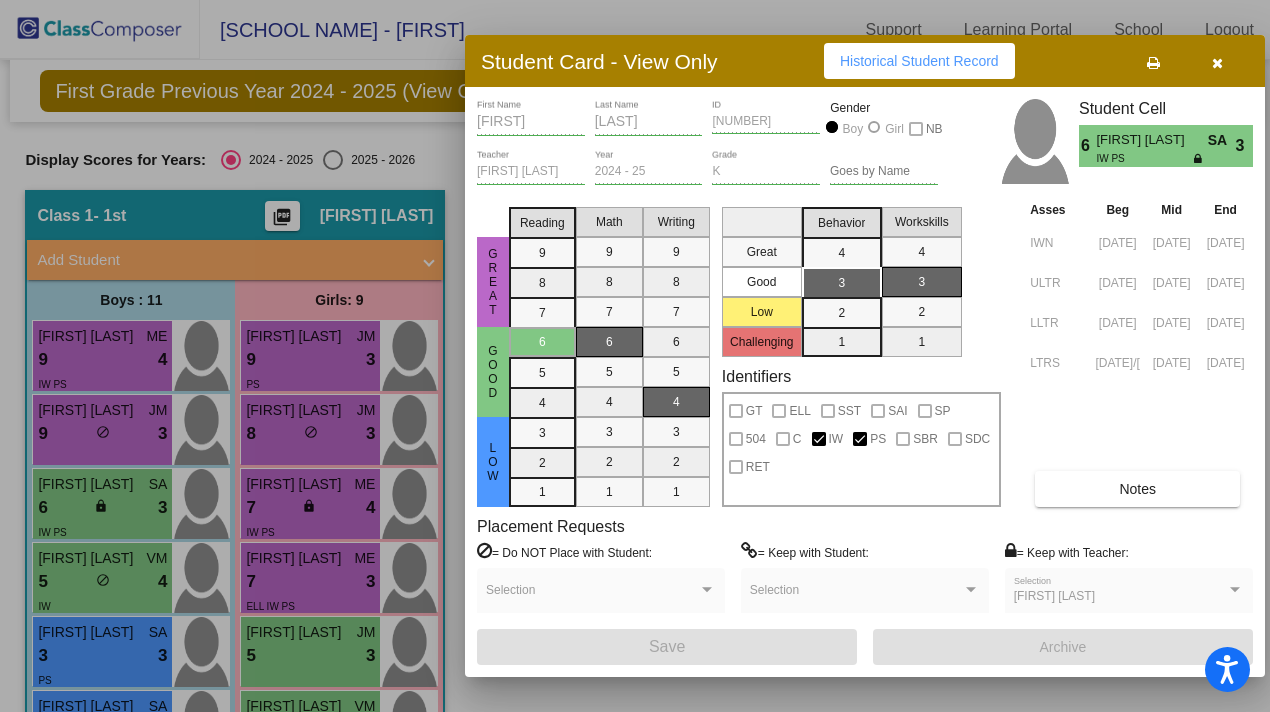 click at bounding box center [635, 356] 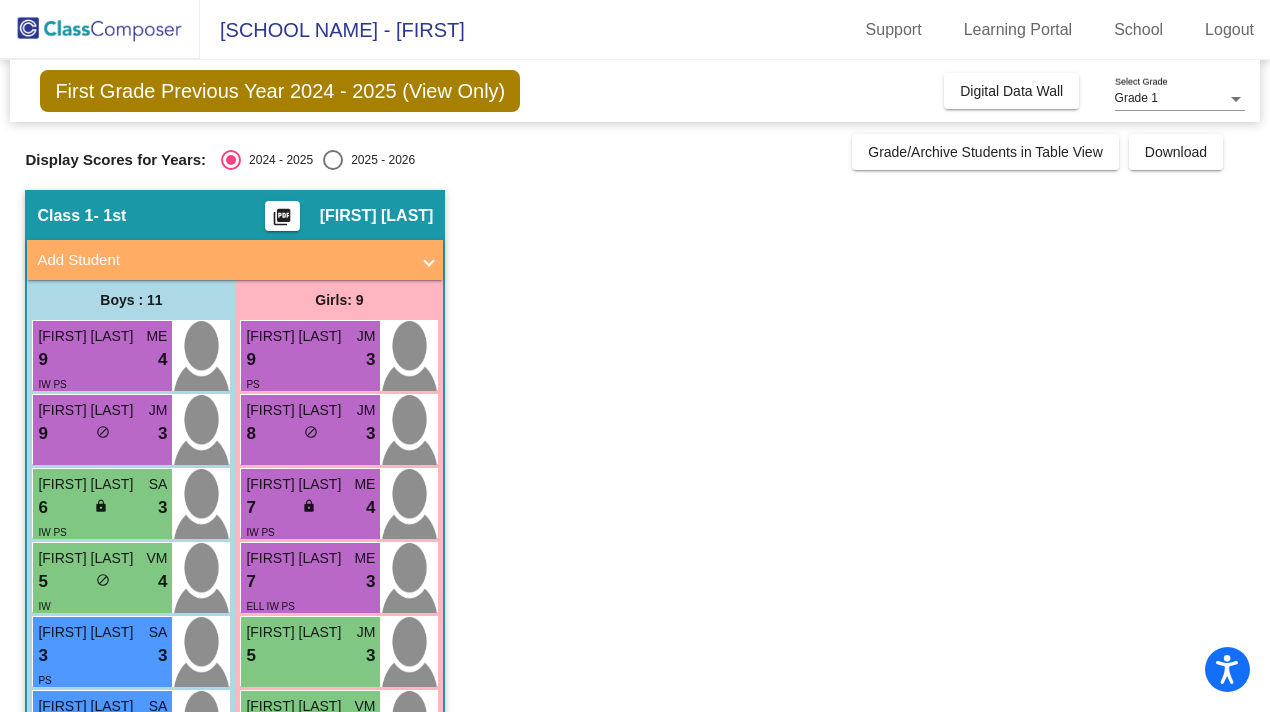 click on "lock do_not_disturb_alt" at bounding box center [103, 582] 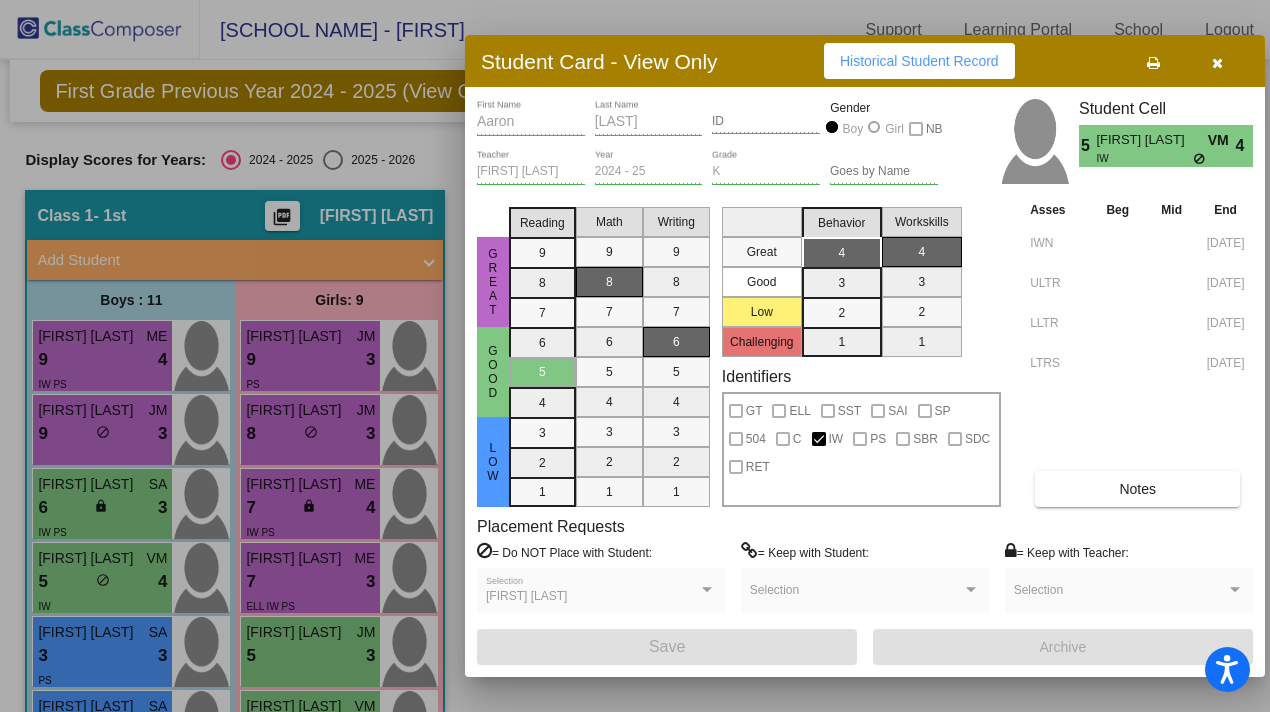 click at bounding box center (635, 356) 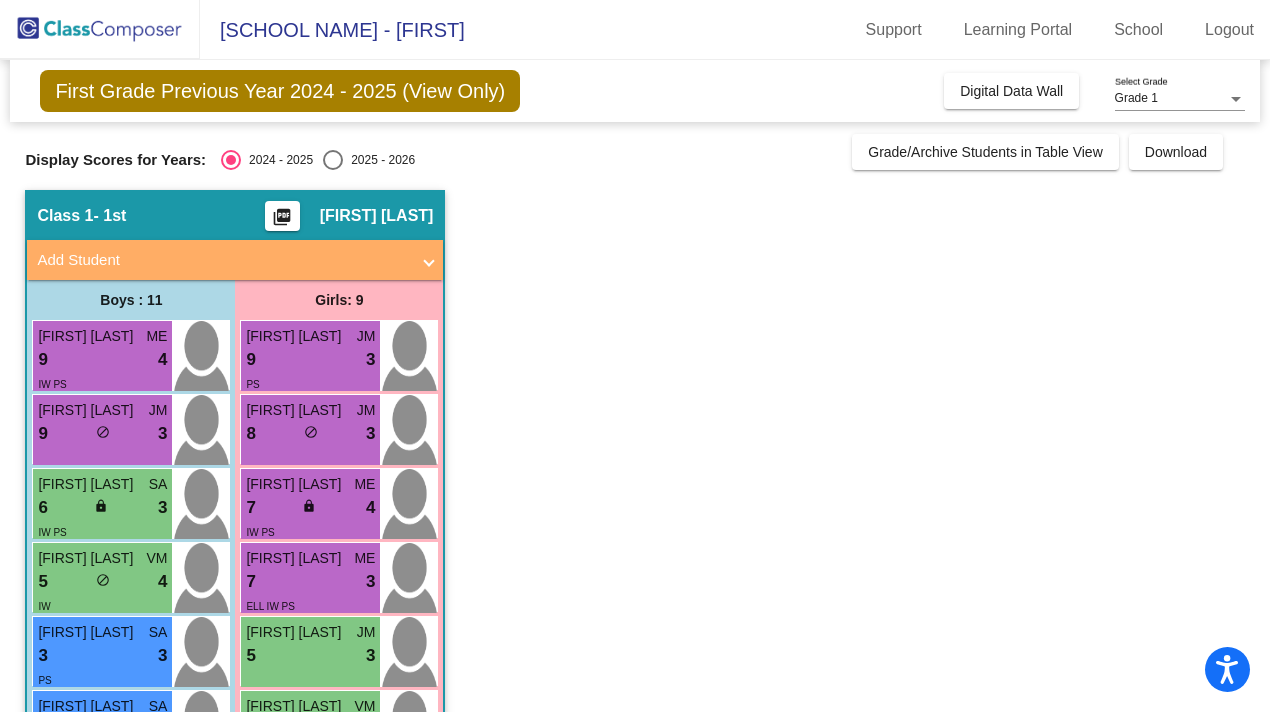click on "3 lock do_not_disturb_alt 3" at bounding box center (102, 656) 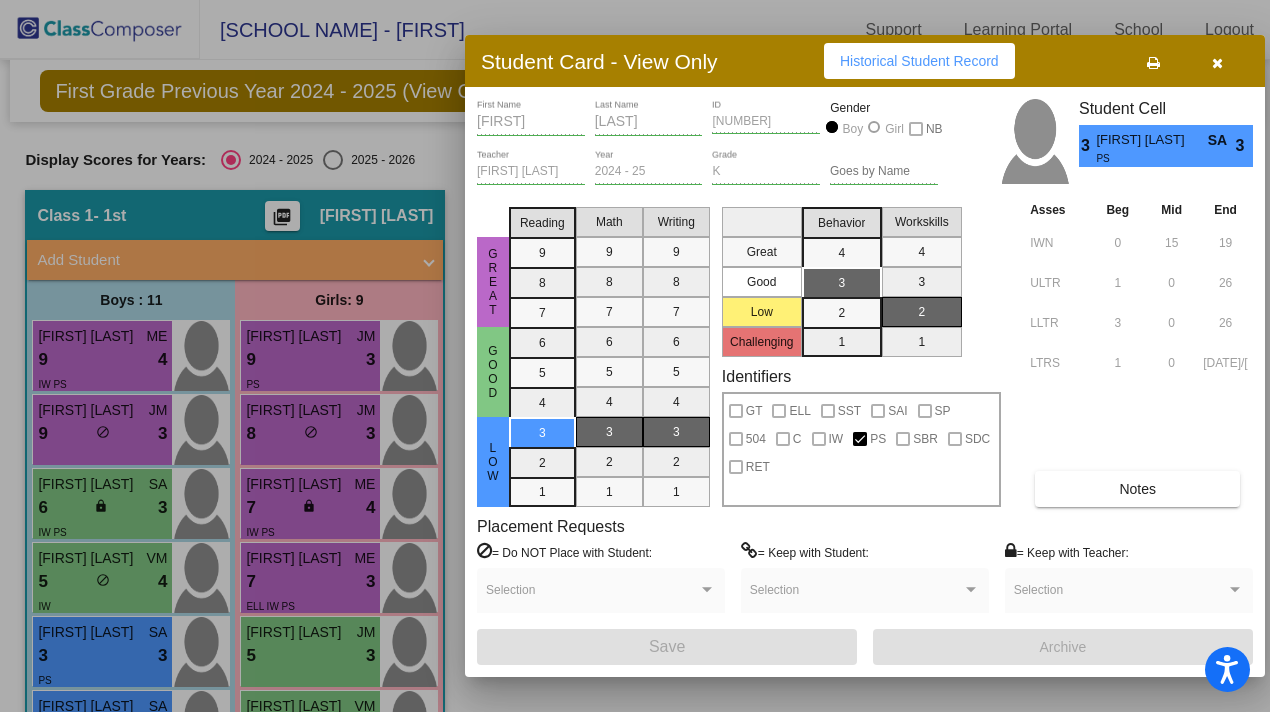 scroll, scrollTop: 0, scrollLeft: 0, axis: both 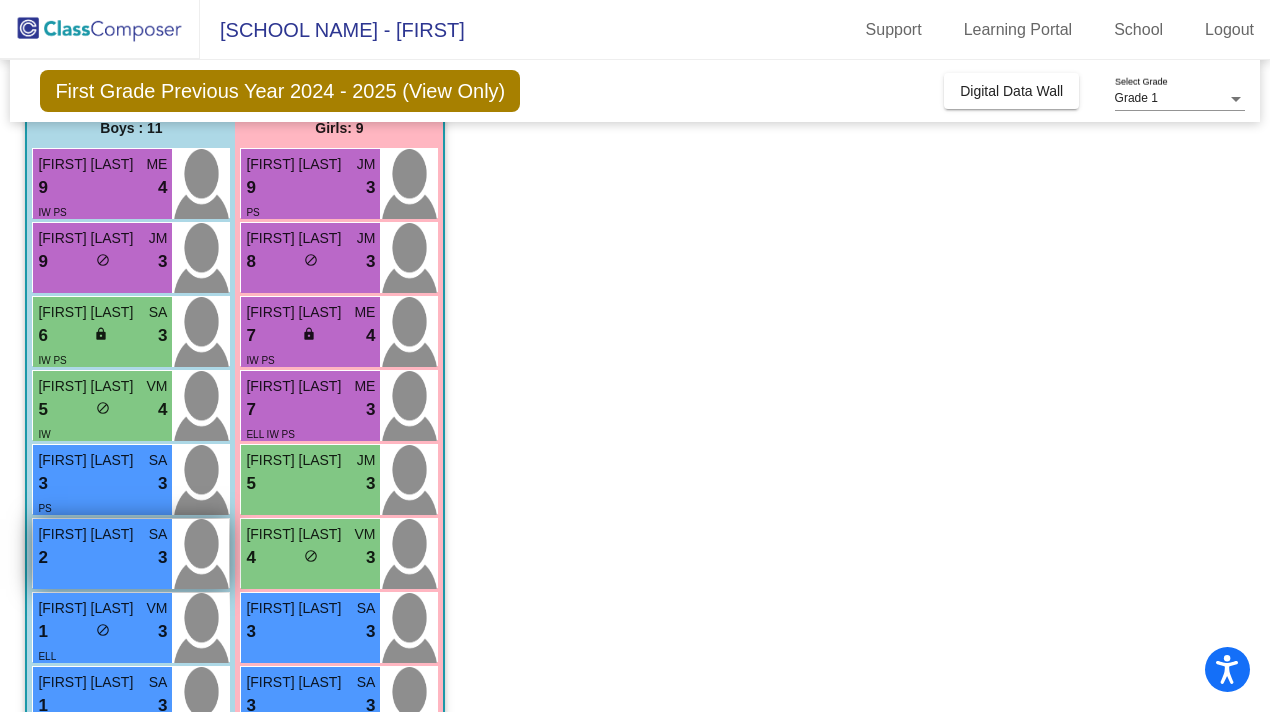 click on "2 lock do_not_disturb_alt 3" at bounding box center [102, 558] 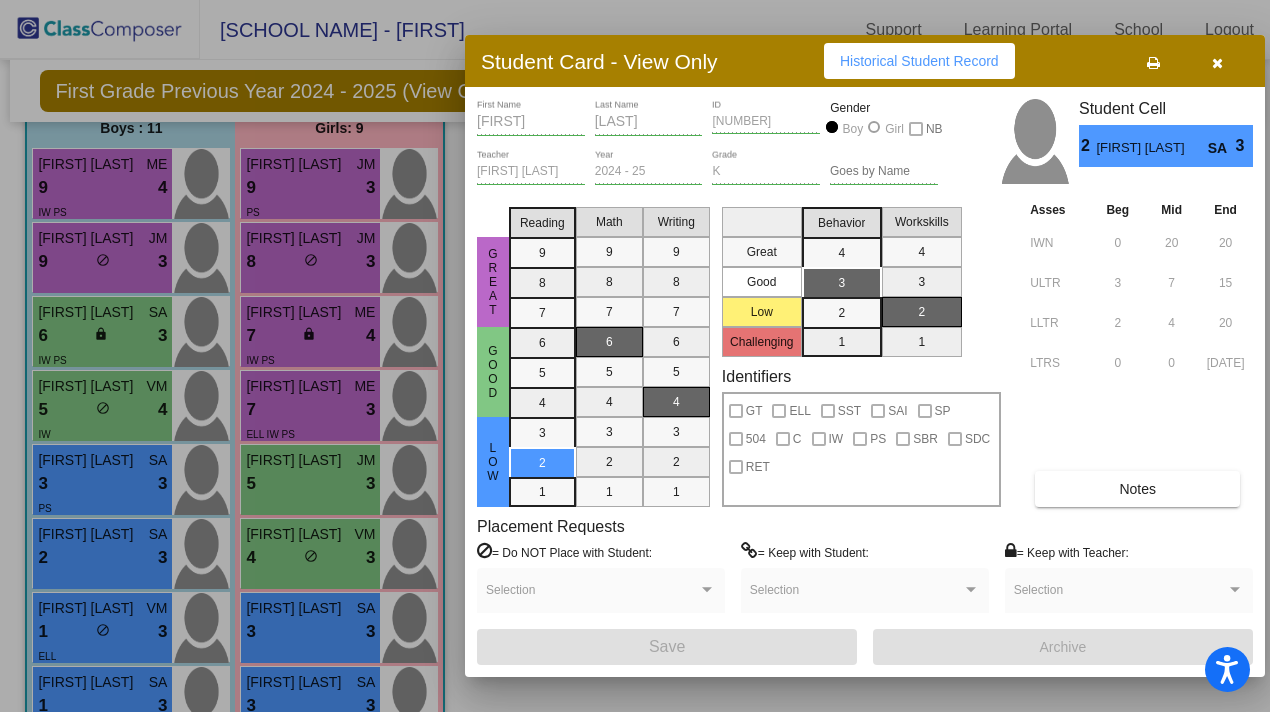 click at bounding box center (635, 356) 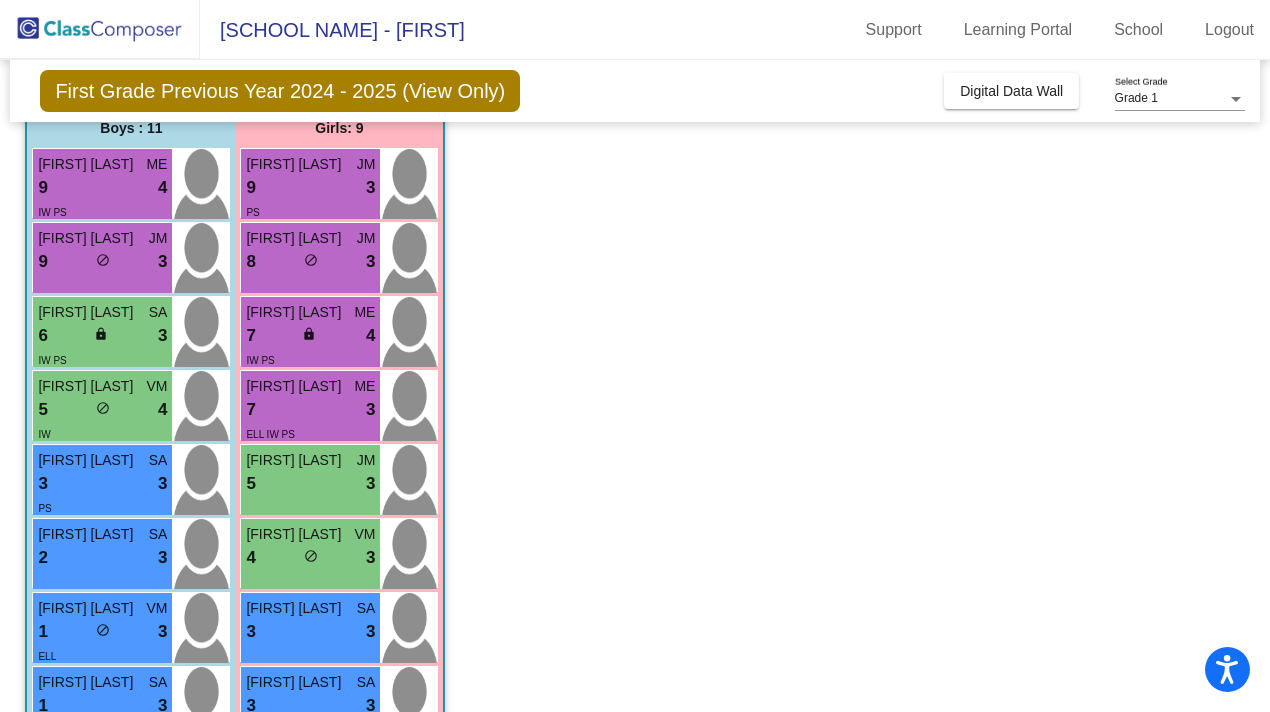 click on "[FIRST] [LAST]" at bounding box center [88, 608] 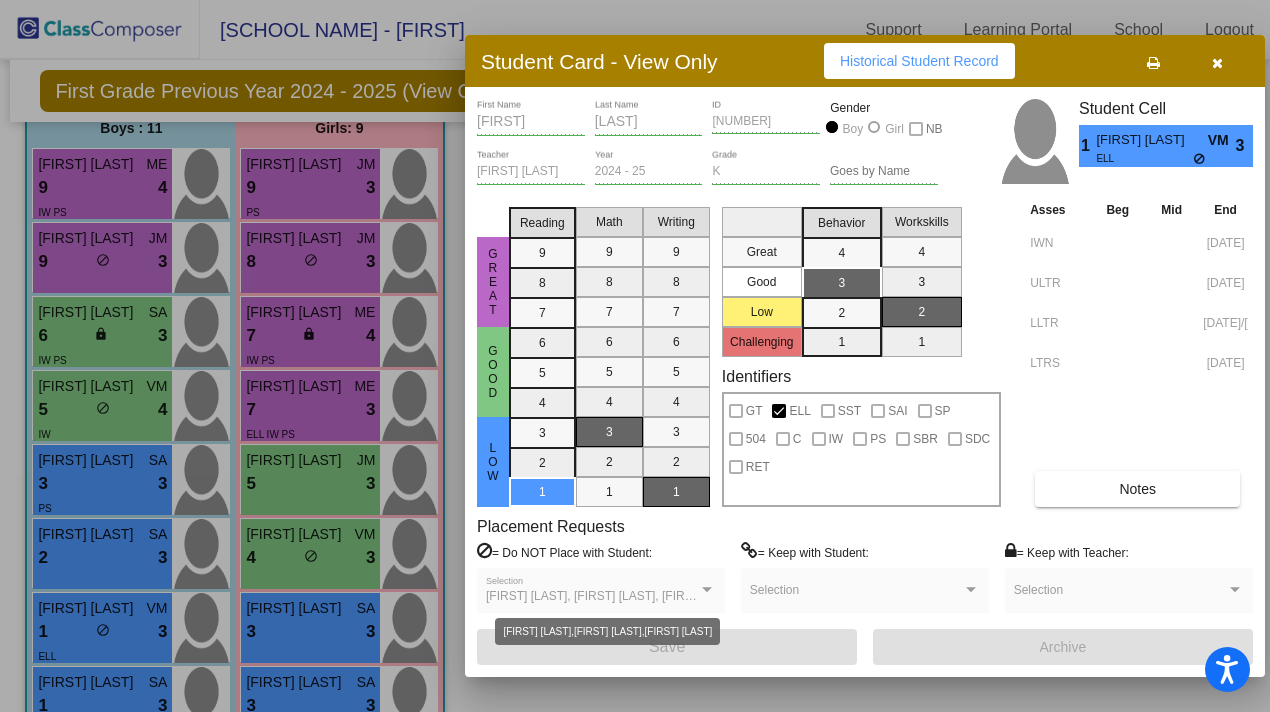 click at bounding box center [707, 590] 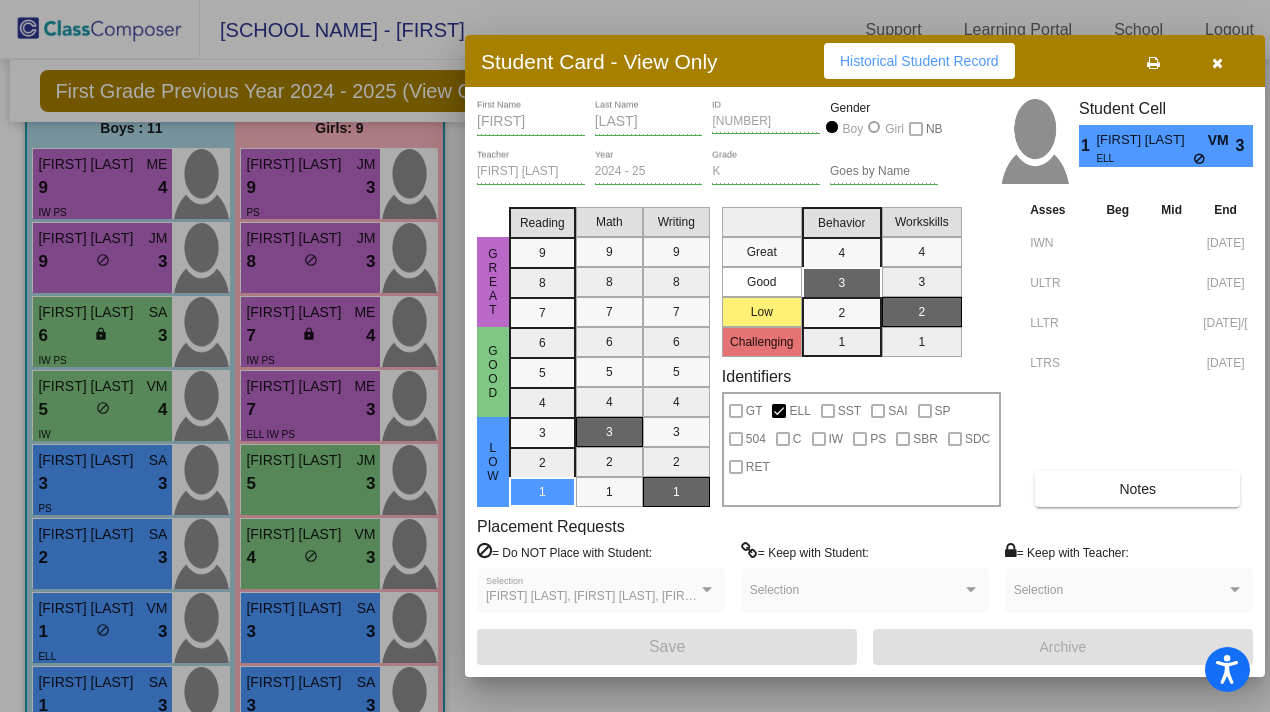 click at bounding box center (635, 356) 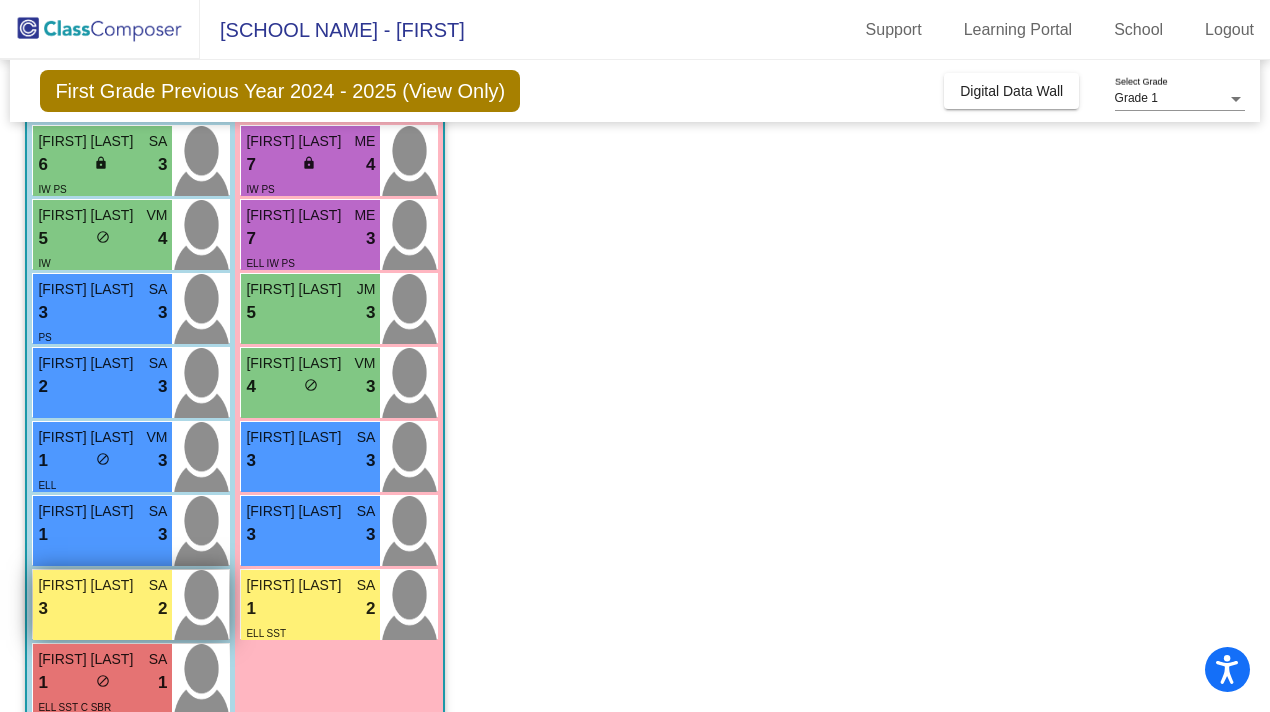 scroll, scrollTop: 346, scrollLeft: 0, axis: vertical 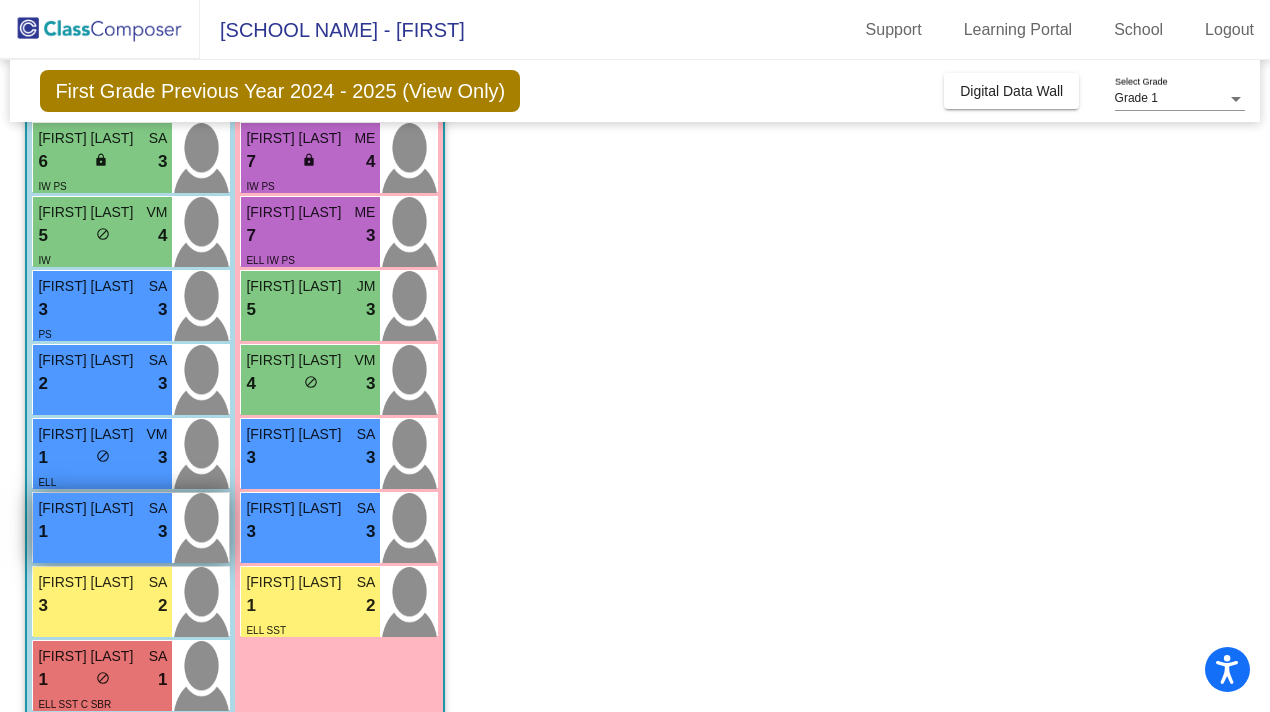 click on "1 lock do_not_disturb_alt 3" at bounding box center [102, 532] 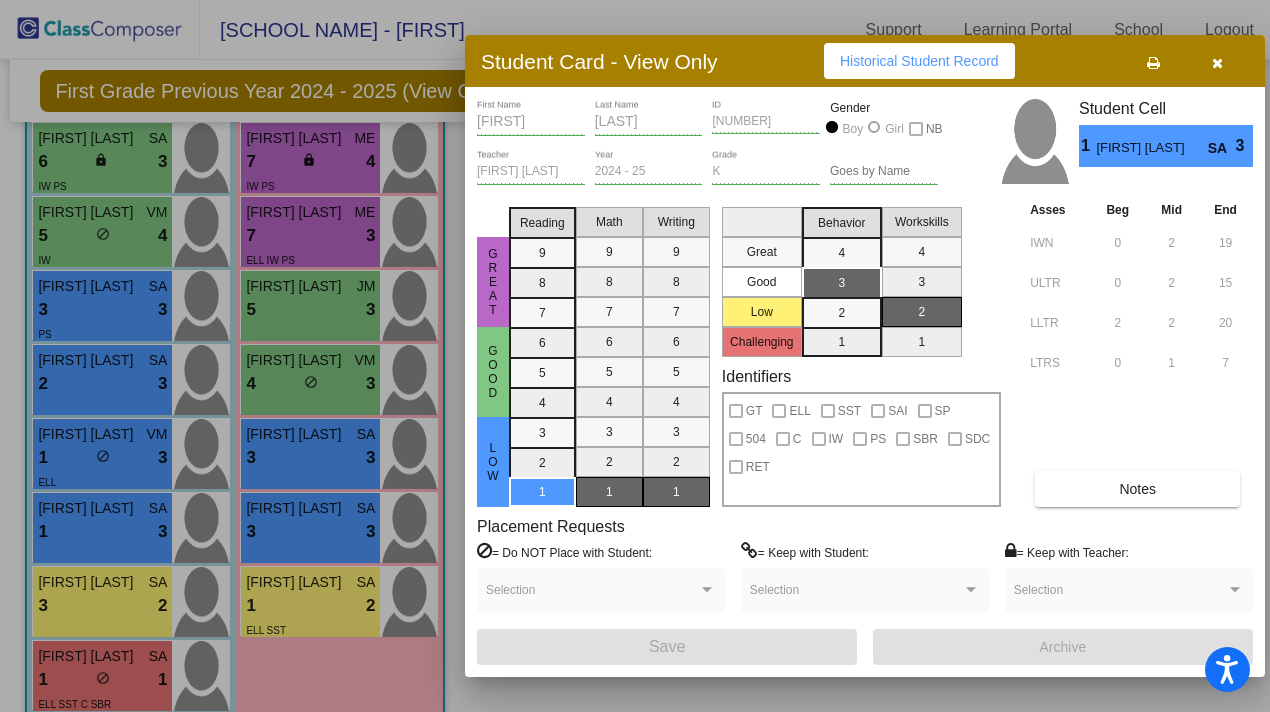 click at bounding box center [635, 356] 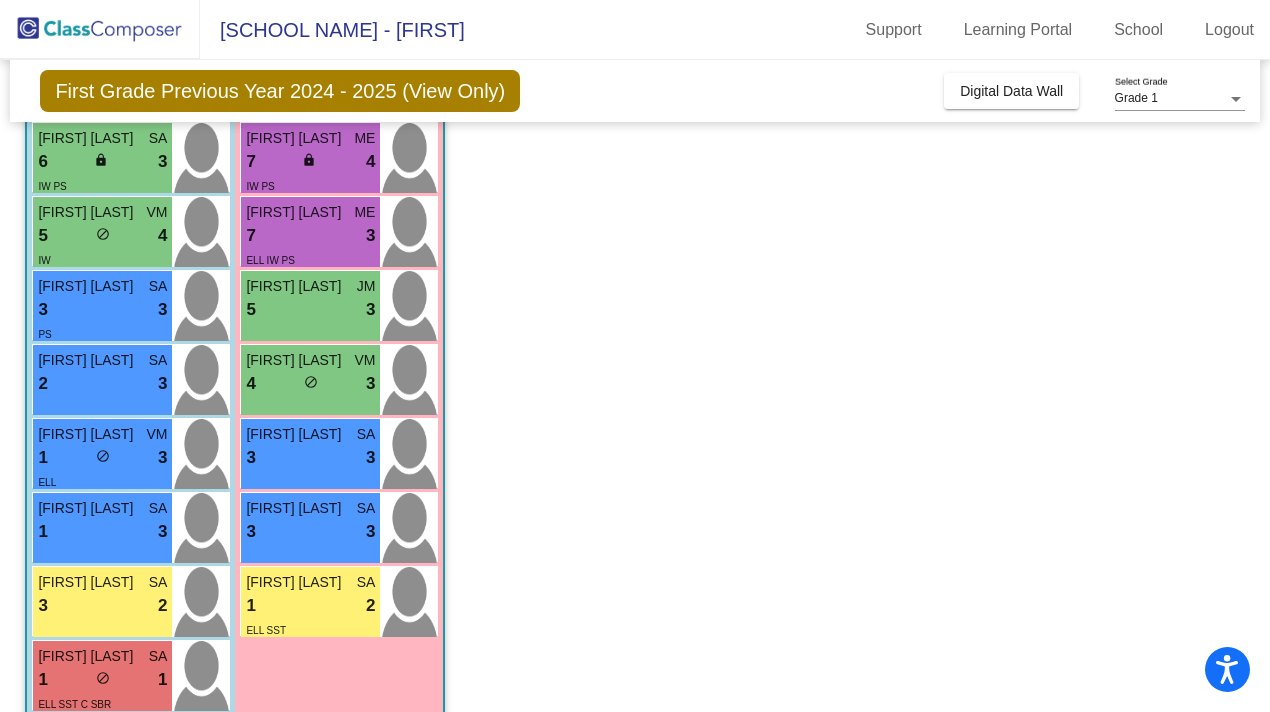 click on "3 lock do_not_disturb_alt 2" at bounding box center (102, 606) 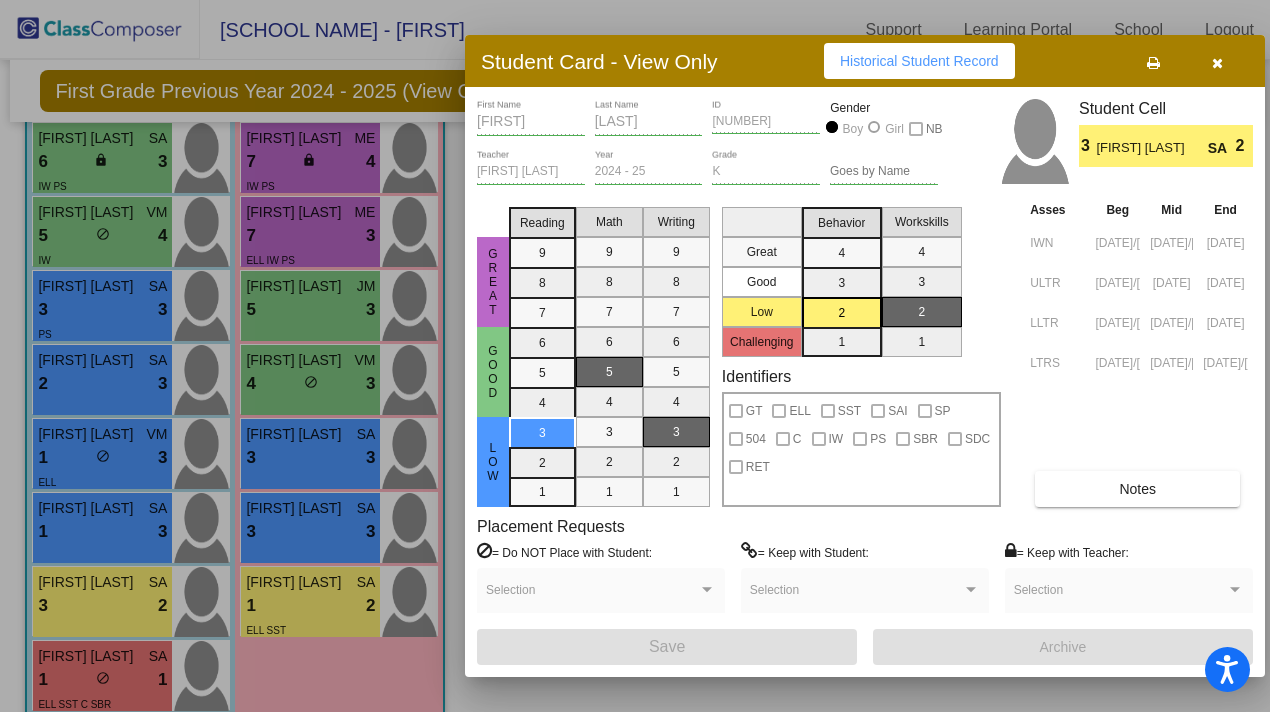 click at bounding box center (635, 356) 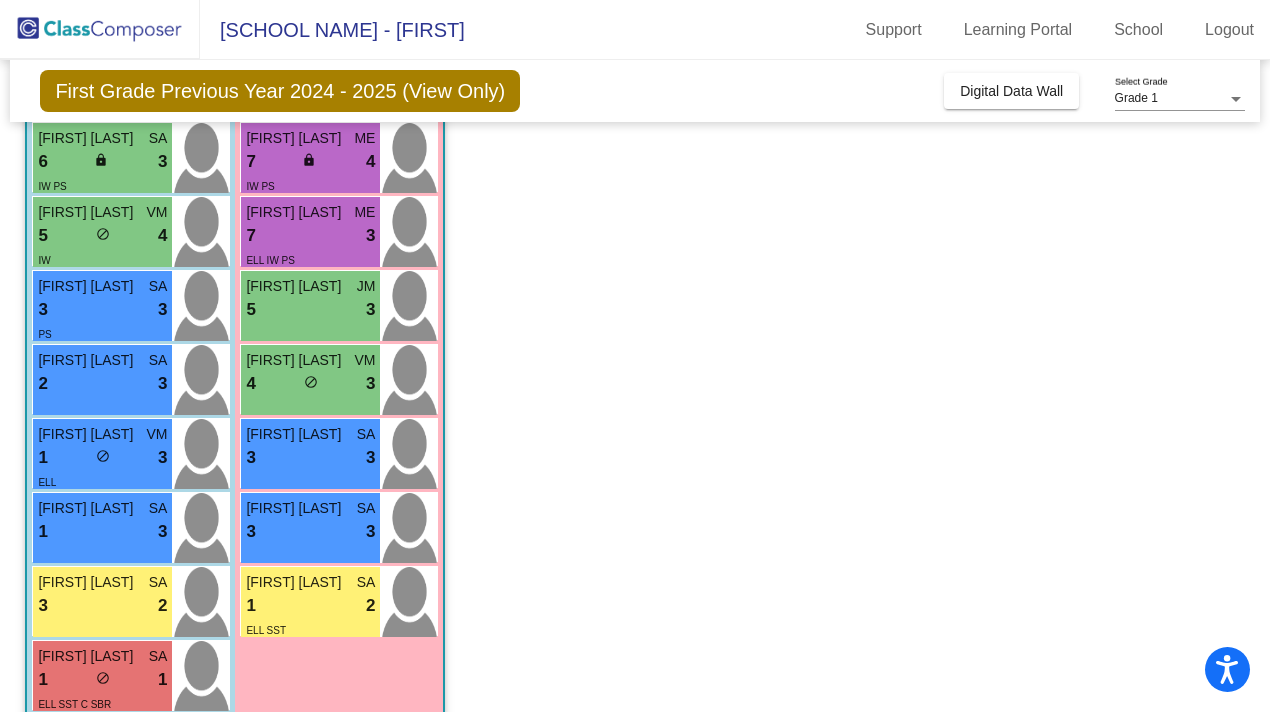 click on "[FIRST] [LAST]" at bounding box center [88, 656] 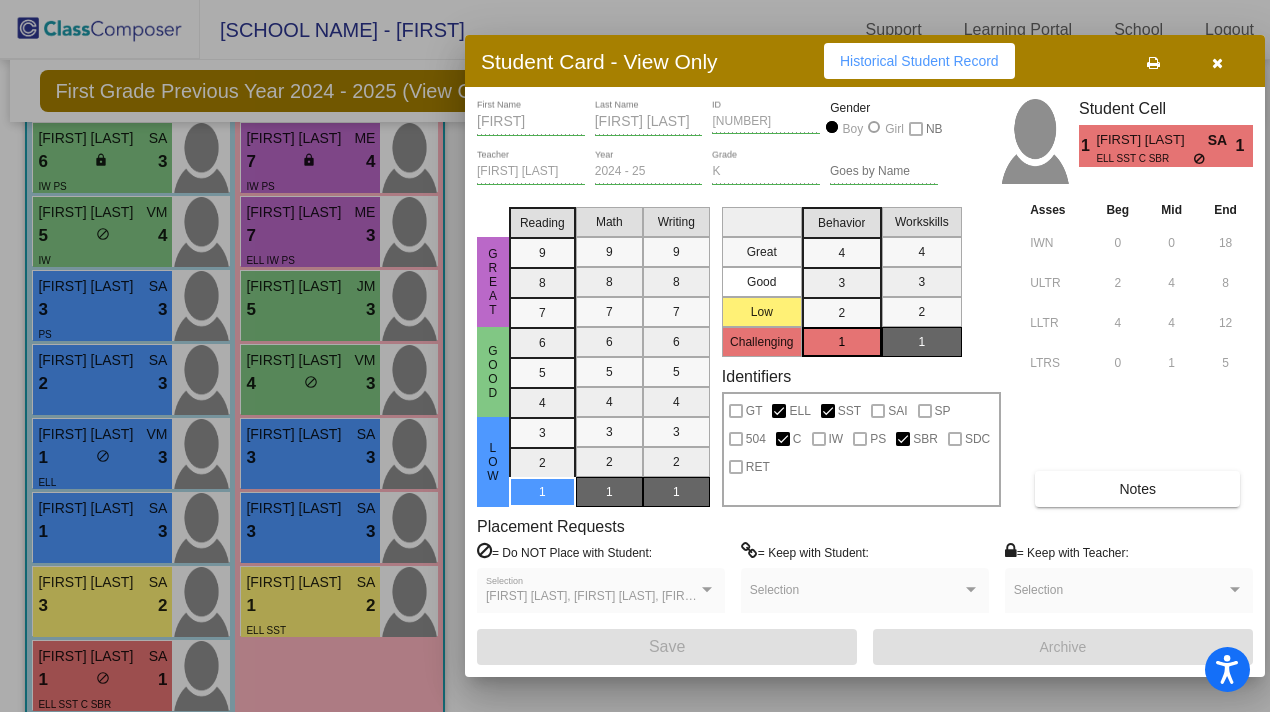 click at bounding box center [635, 356] 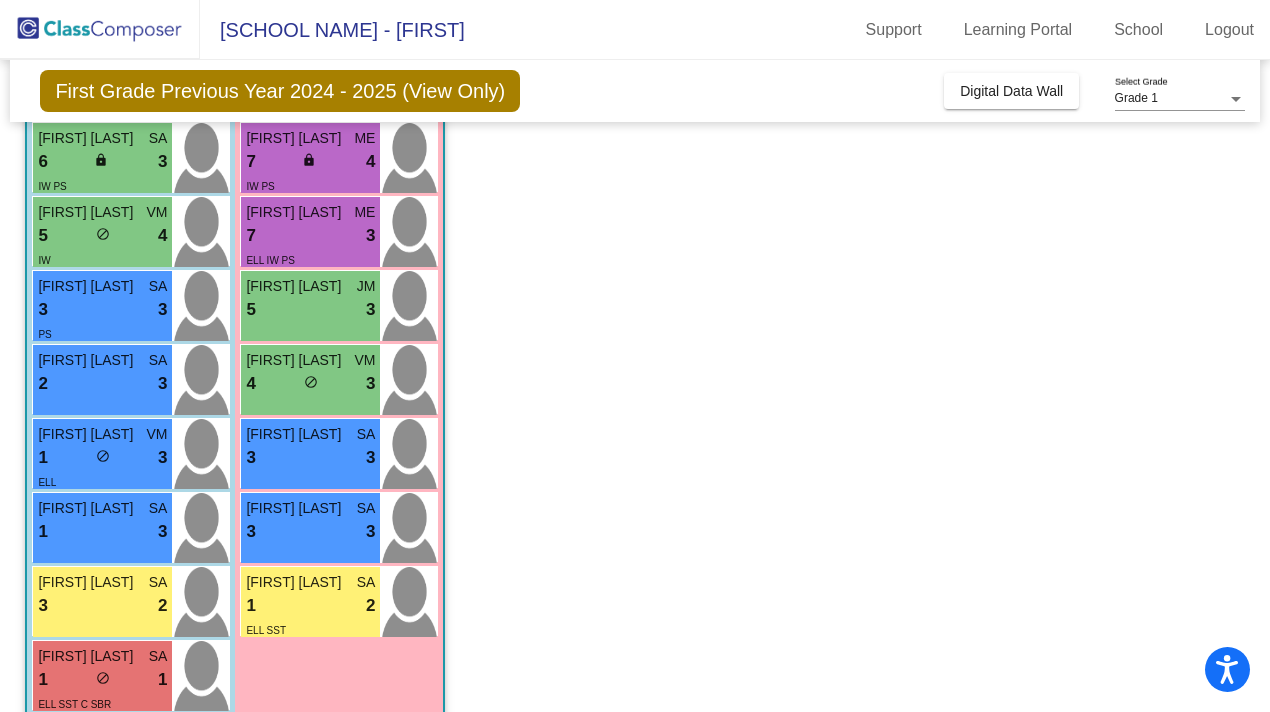 click on "[FIRST] [LAST] SA 1 lock do_not_disturb_alt 2 ELL SST" at bounding box center [339, 601] 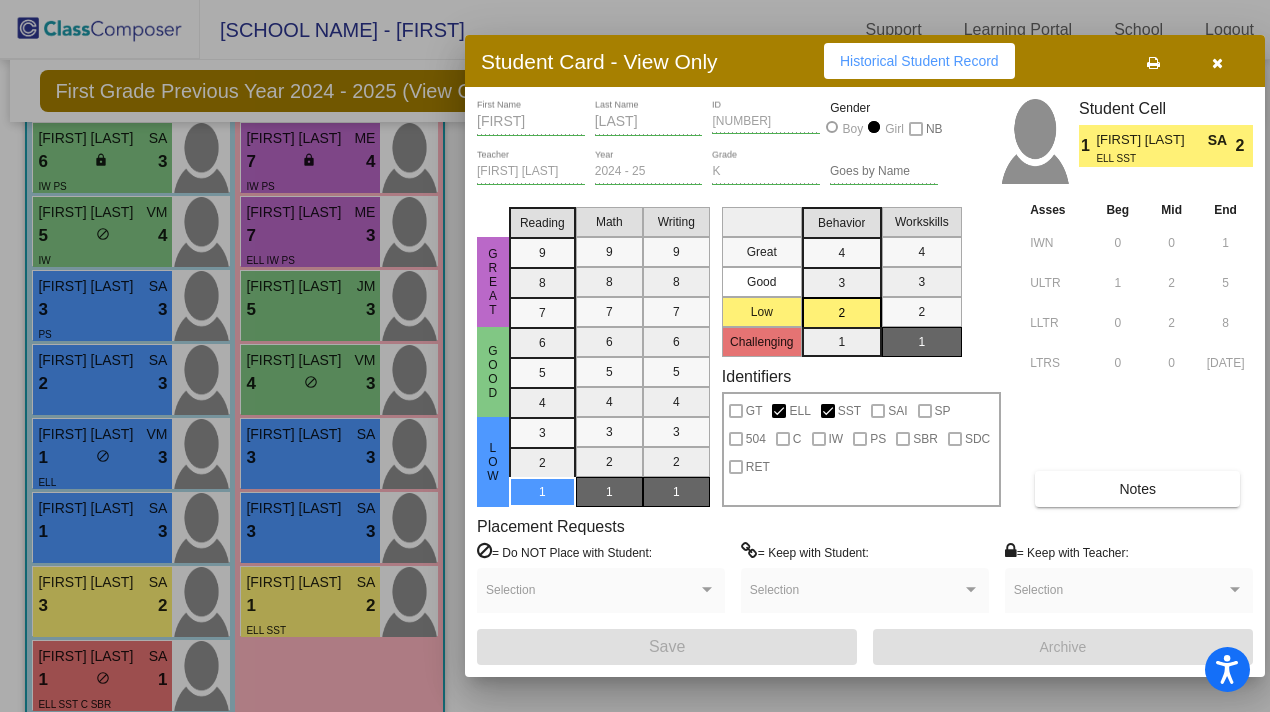 click at bounding box center (635, 356) 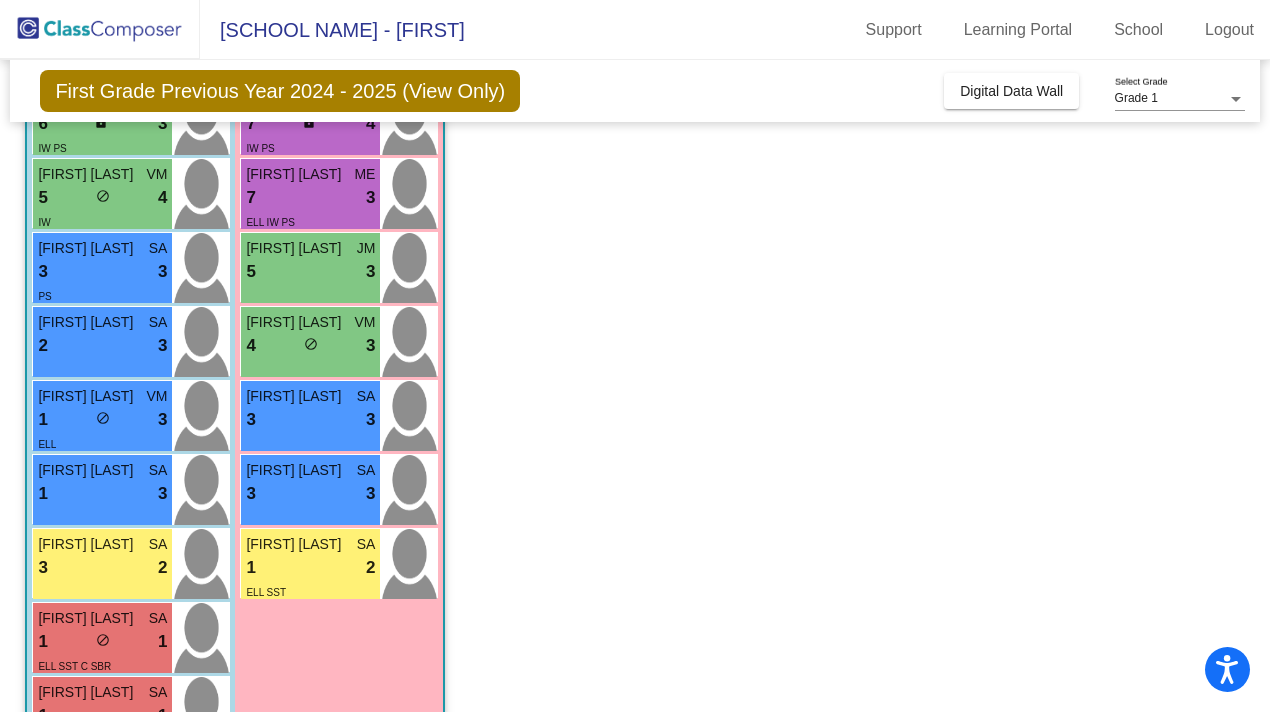 scroll, scrollTop: 454, scrollLeft: 0, axis: vertical 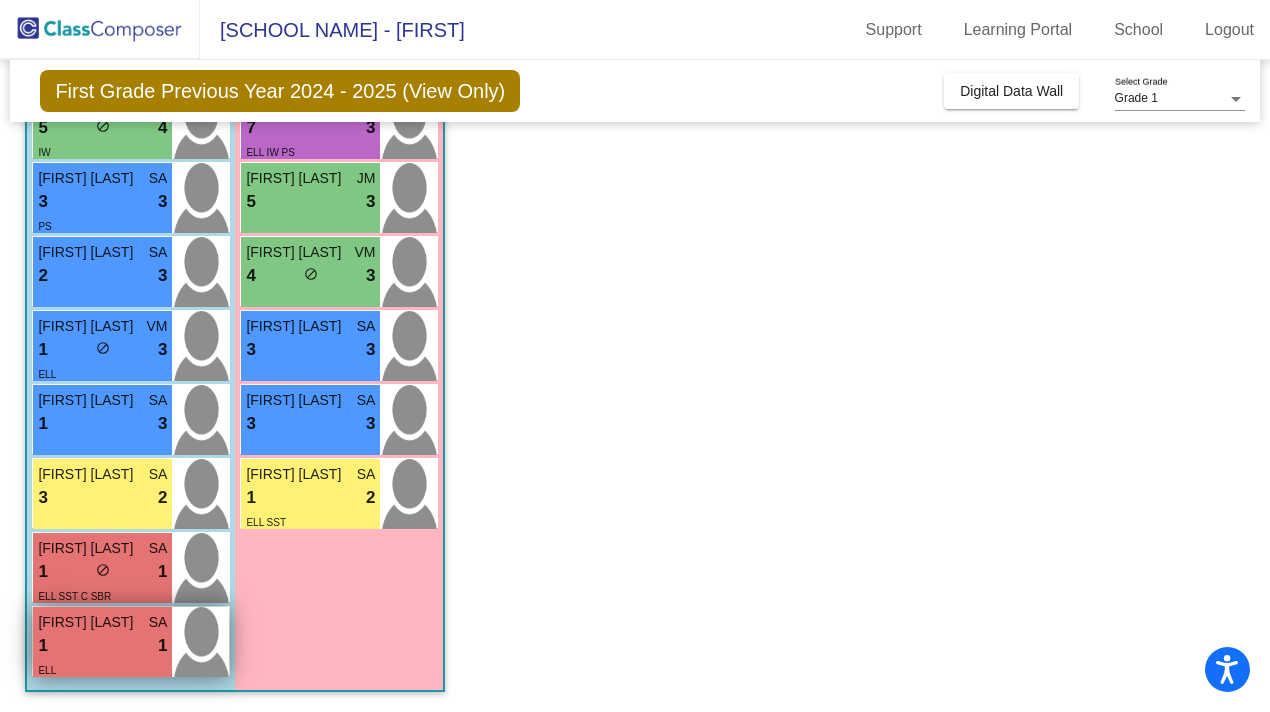 click on "[FIRST] [LAST]" at bounding box center [88, 622] 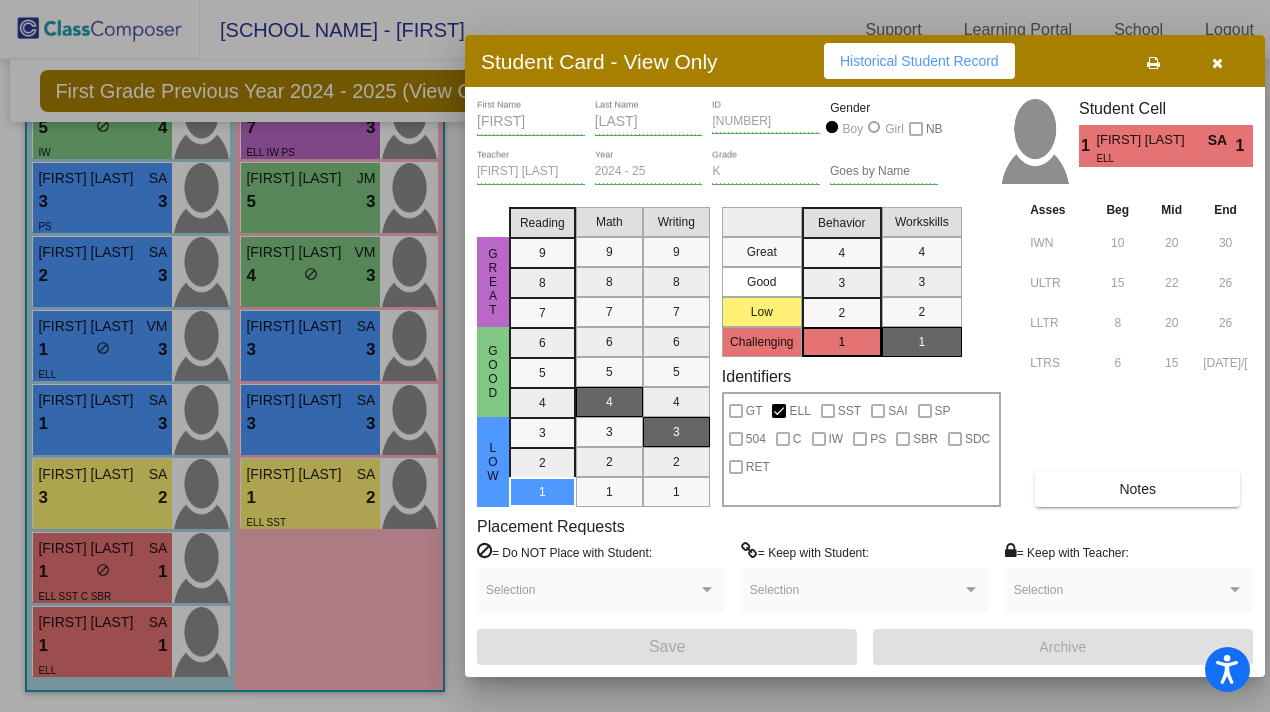 click at bounding box center [635, 356] 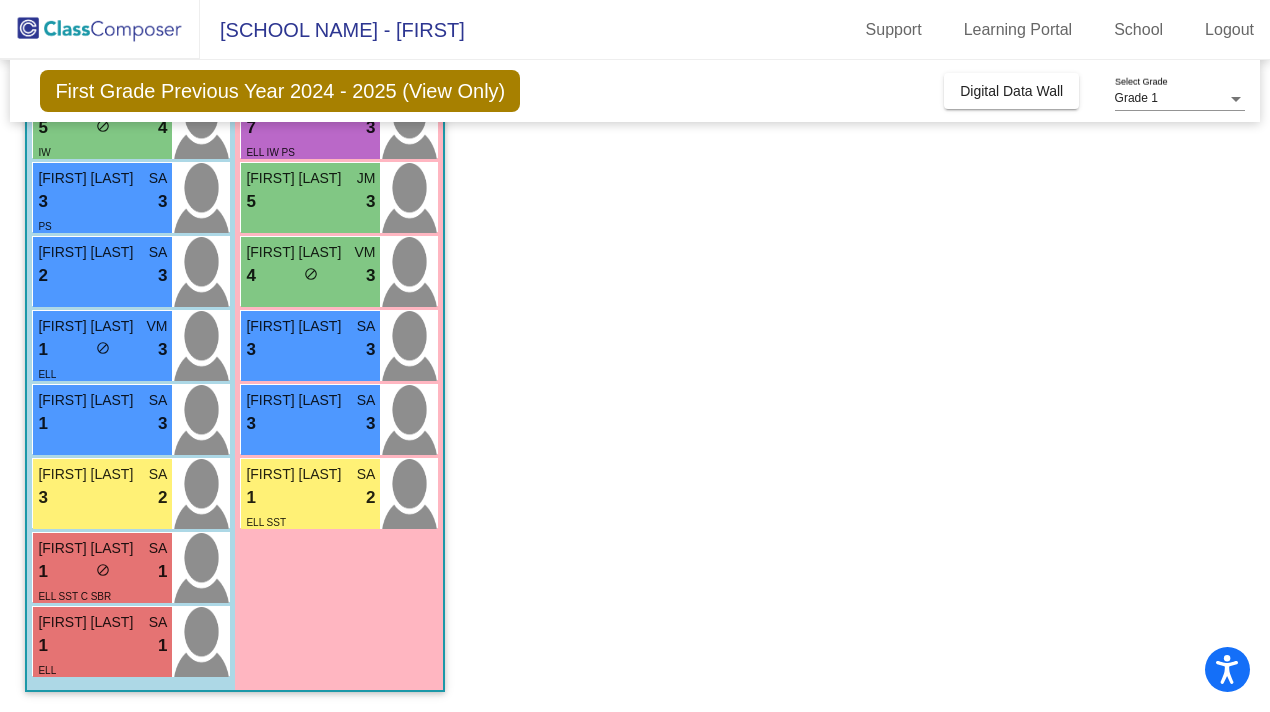 click on "Girls: 9 [FIRST] [LAST] JM 9 lock do_not_disturb_alt 3 PS [FIRST] [LAST] JM 8 lock do_not_disturb_alt 3 [FIRST] [LAST] ME 7 lock do_not_disturb_alt 4 IW PS [FIRST] [LAST] ME 7 lock do_not_disturb_alt 3 ELL IW PS [FIRST] [LAST] JM 5 lock do_not_disturb_alt 3 [FIRST] [LAST] VM 4 lock do_not_disturb_alt 3 [FIRST] [LAST] SA 3 lock do_not_disturb_alt 3 [FIRST] [LAST] SA 3 lock do_not_disturb_alt 3 [FIRST] [LAST] SA 1 lock do_not_disturb_alt 2 ELL SST" at bounding box center [0, 0] 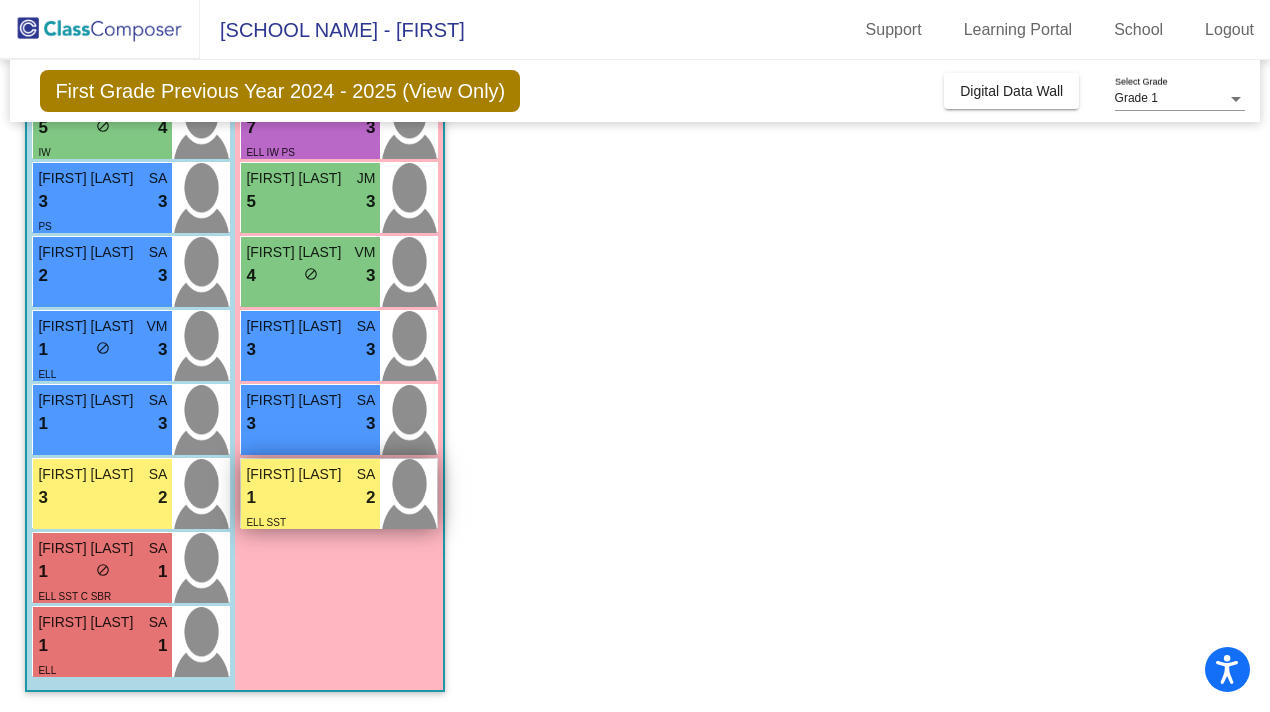 click on "1 lock do_not_disturb_alt 2" at bounding box center (310, 498) 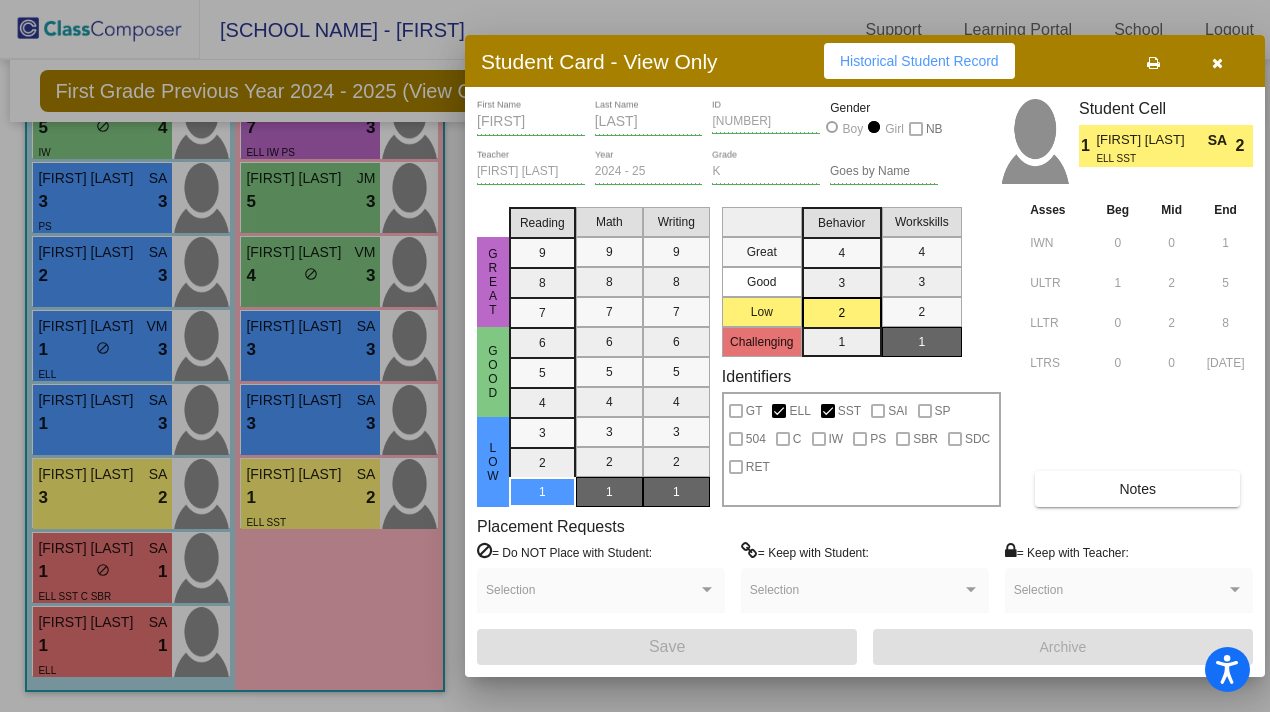 click at bounding box center [635, 356] 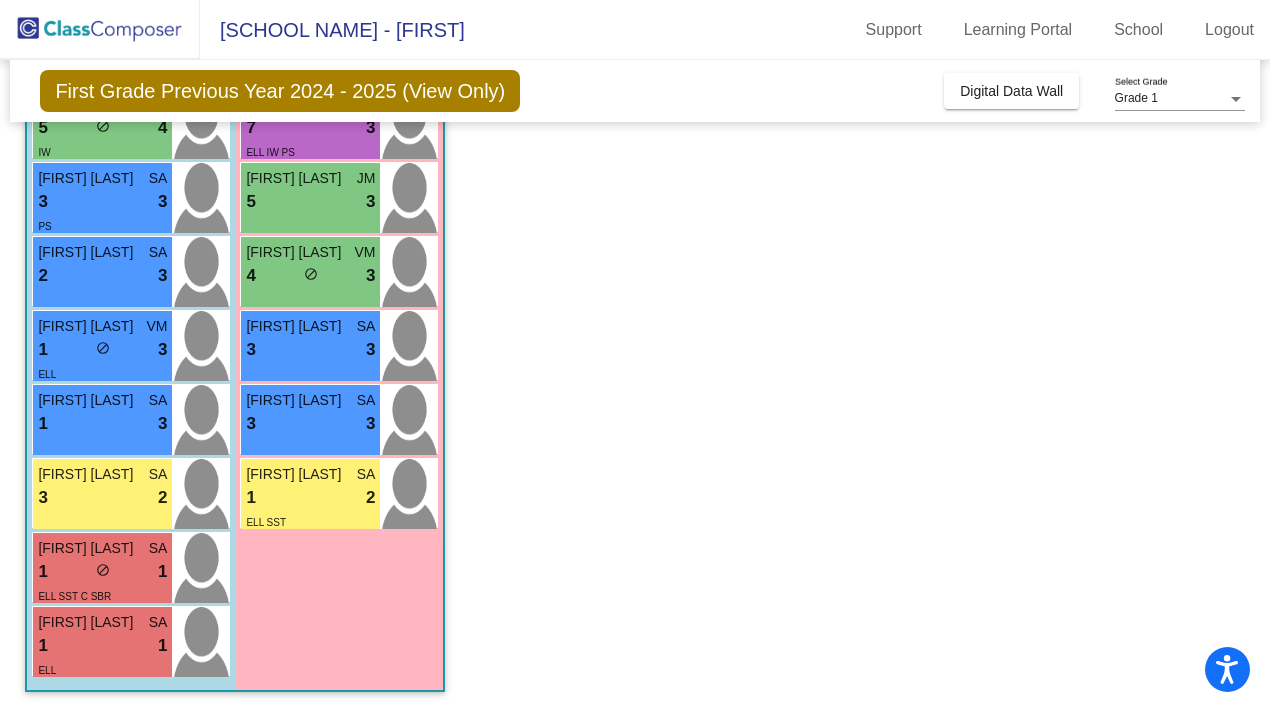 click on "3 lock do_not_disturb_alt 3" at bounding box center (310, 424) 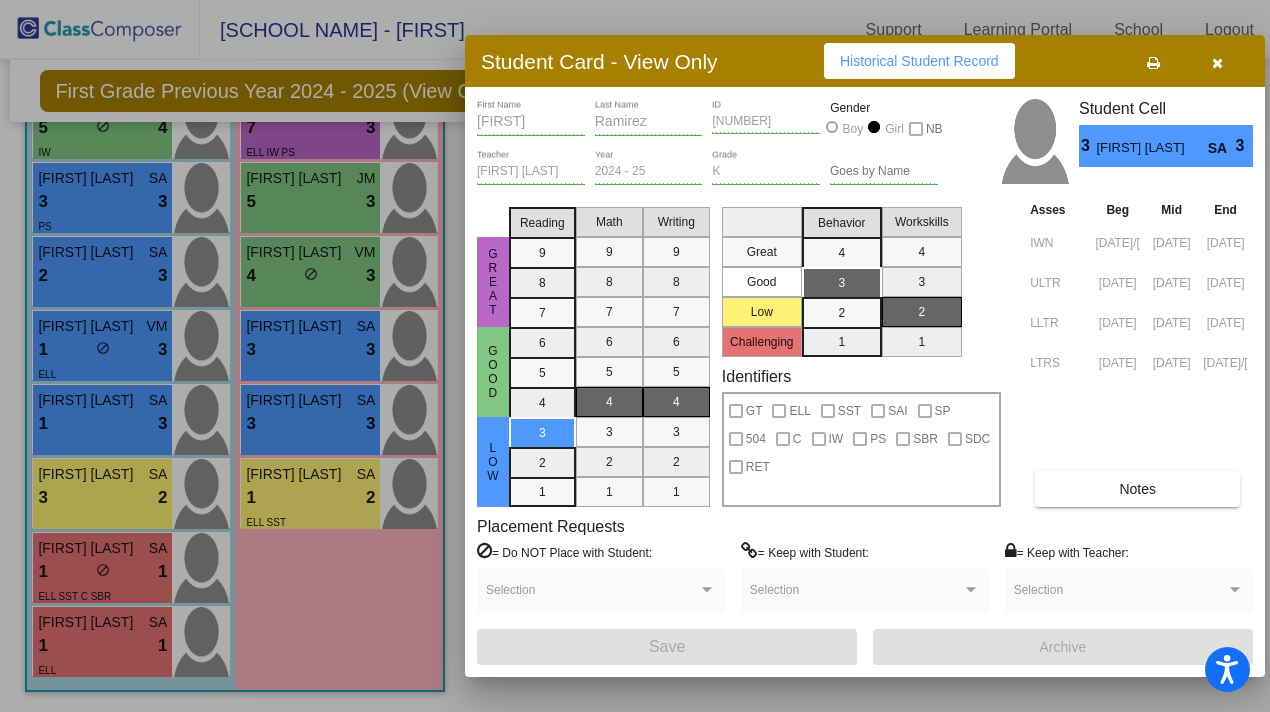 click at bounding box center (635, 356) 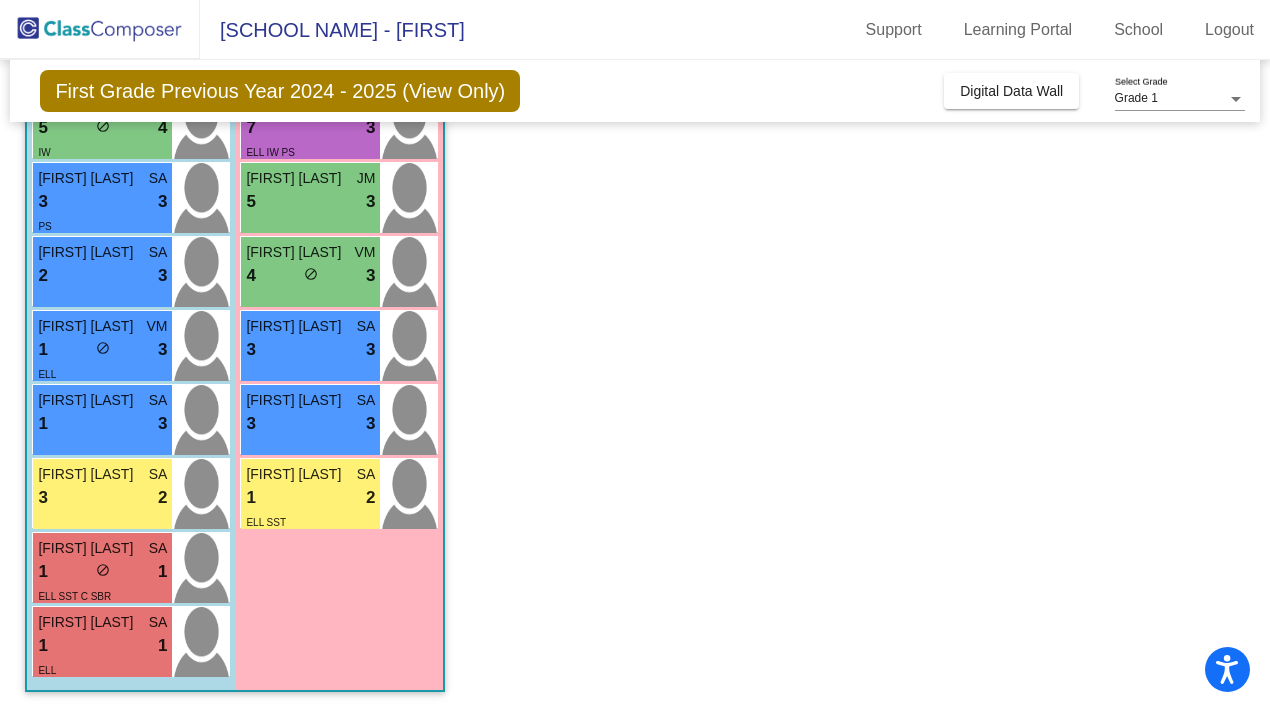 click on "3 lock do_not_disturb_alt 3" at bounding box center (310, 350) 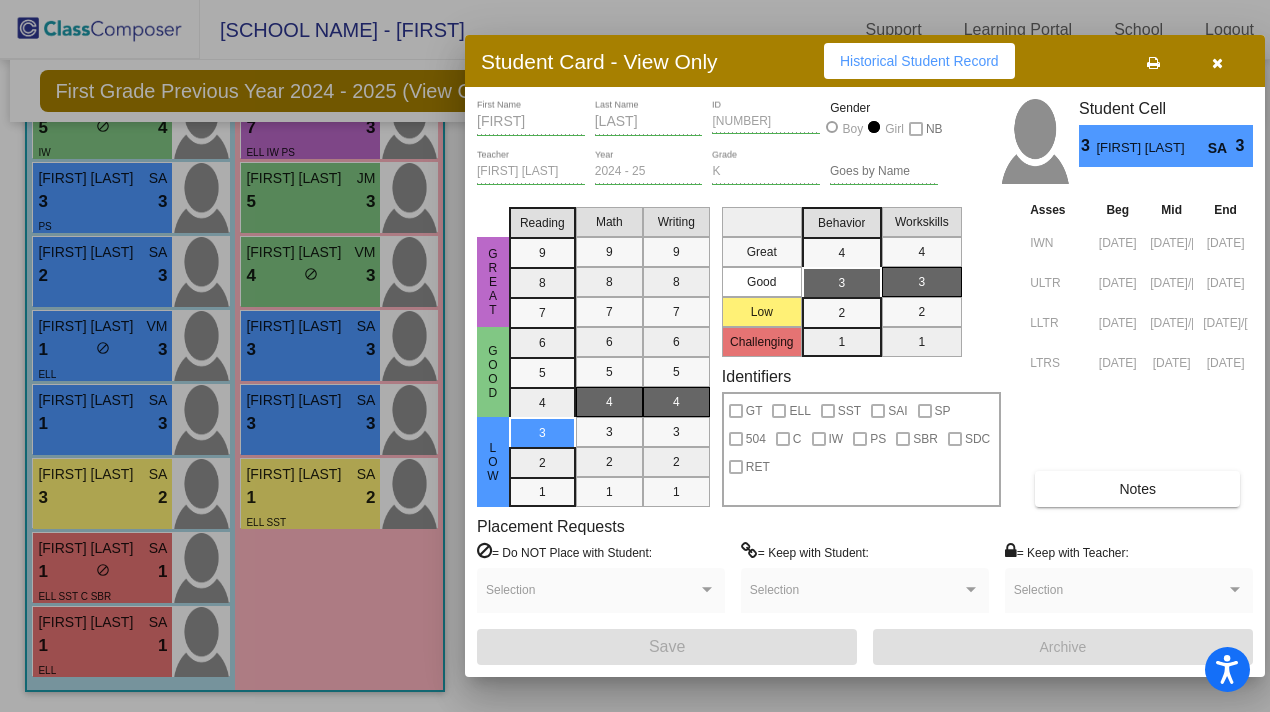 click at bounding box center (635, 356) 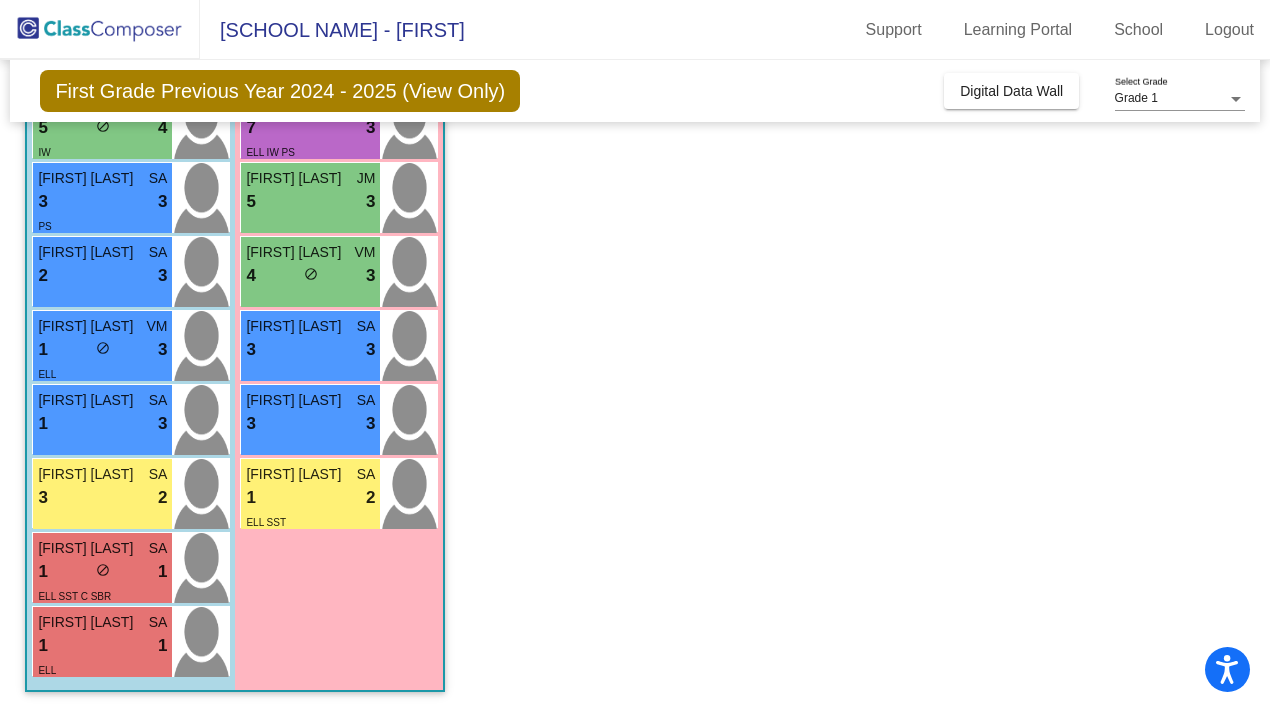 click on "4 lock do_not_disturb_alt 3" at bounding box center [310, 276] 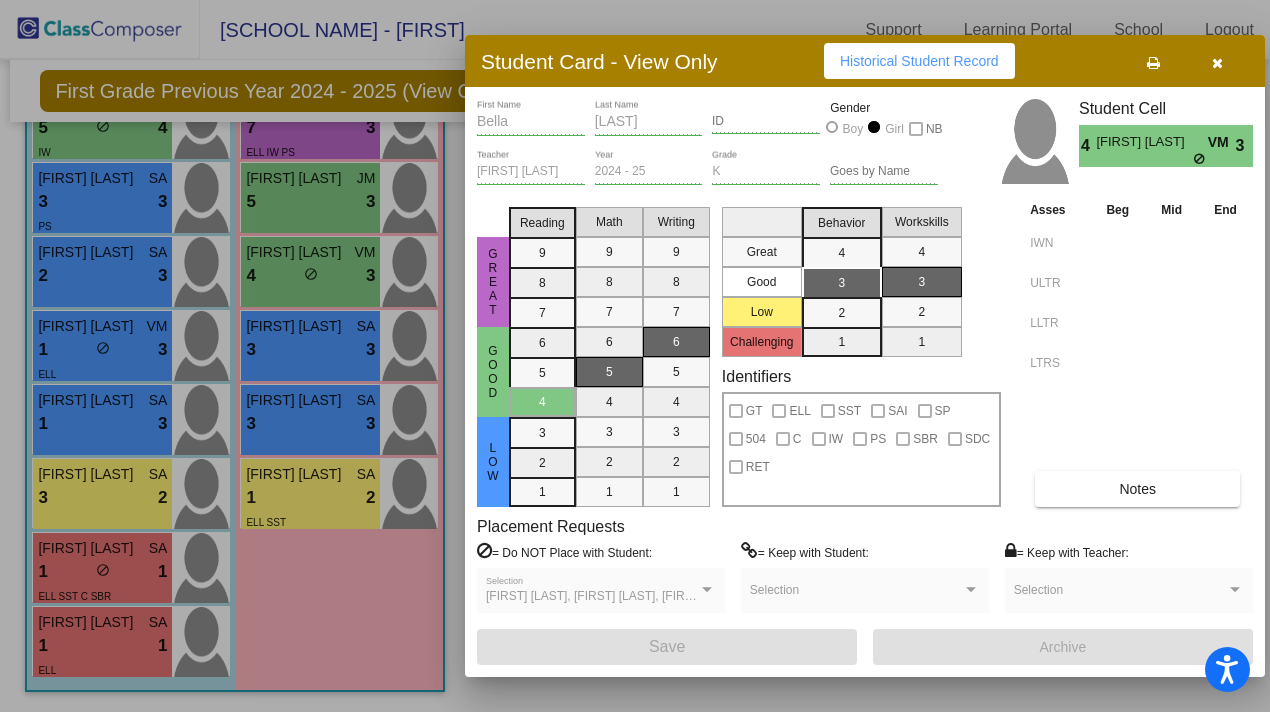 click at bounding box center (635, 356) 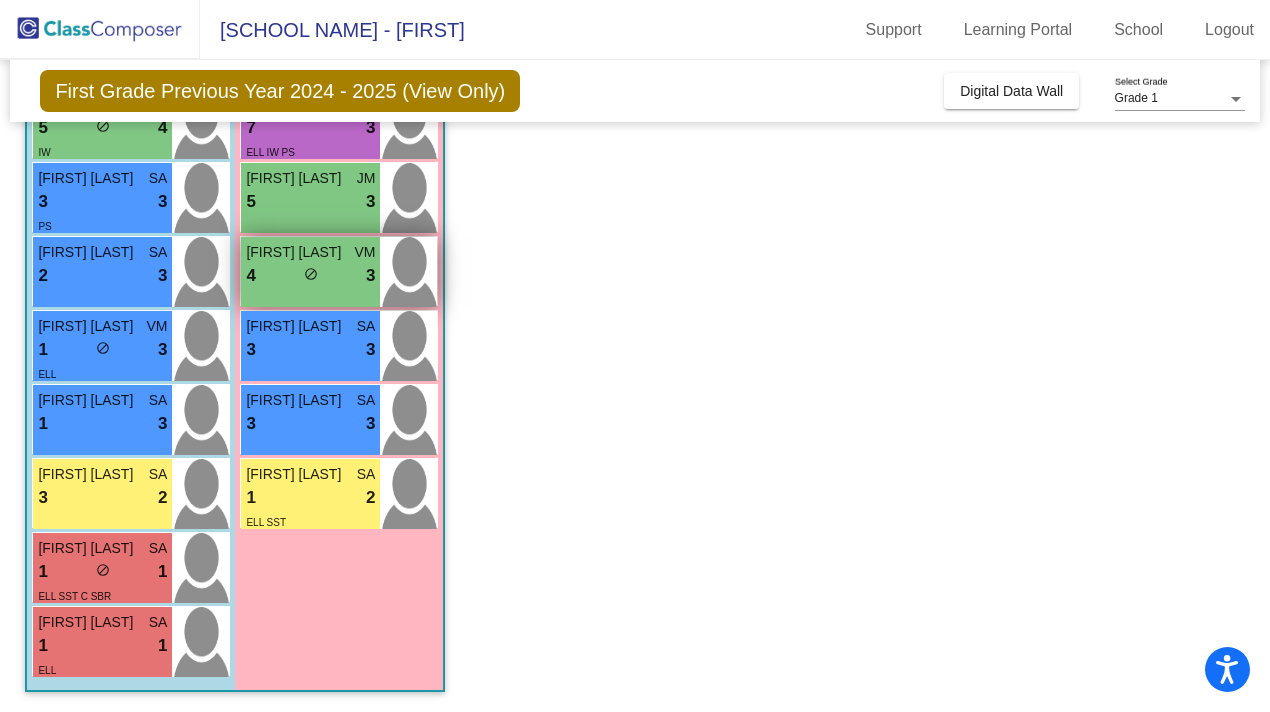 click on "4 lock do_not_disturb_alt 3" at bounding box center (310, 276) 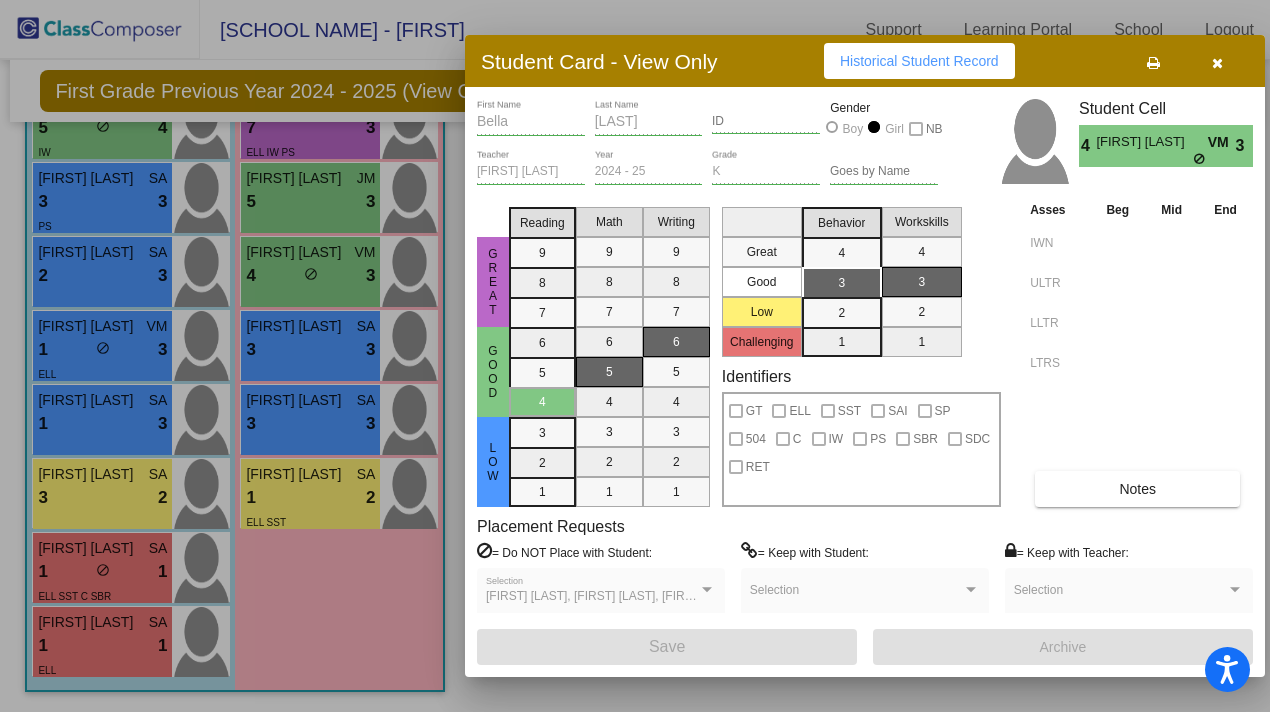 scroll, scrollTop: 0, scrollLeft: 0, axis: both 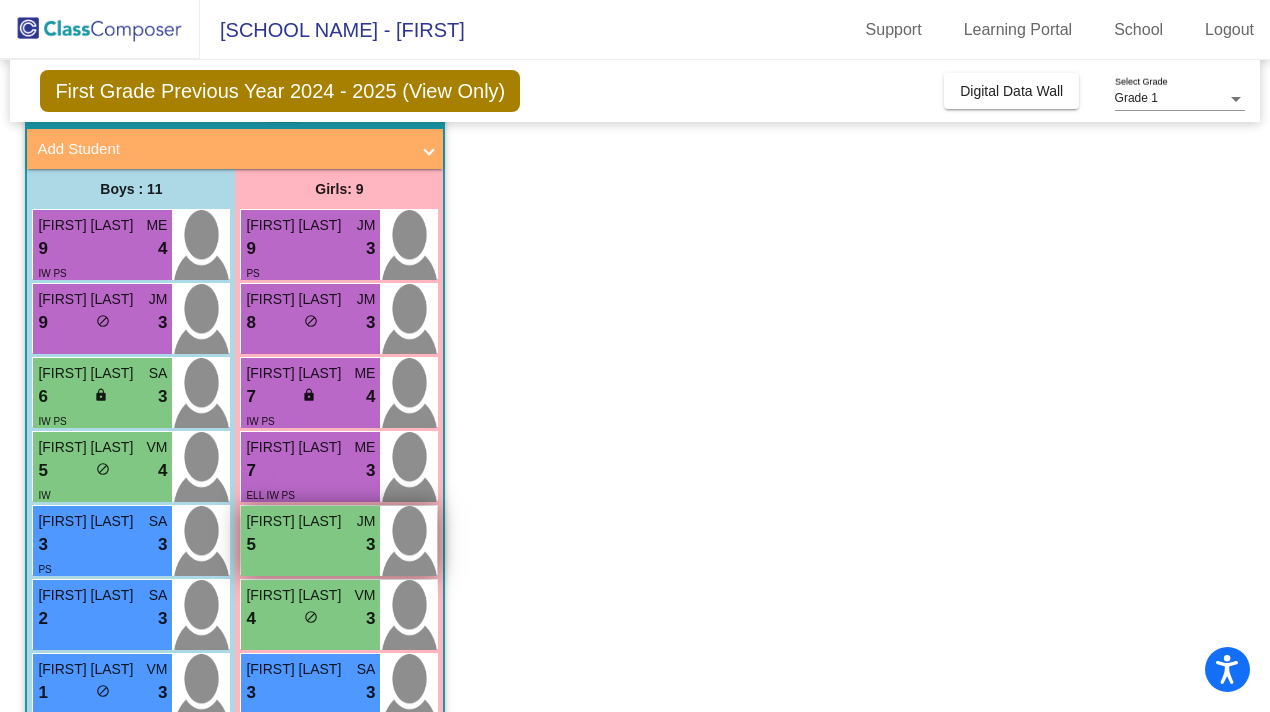 click on "5 lock do_not_disturb_alt 3" at bounding box center [310, 545] 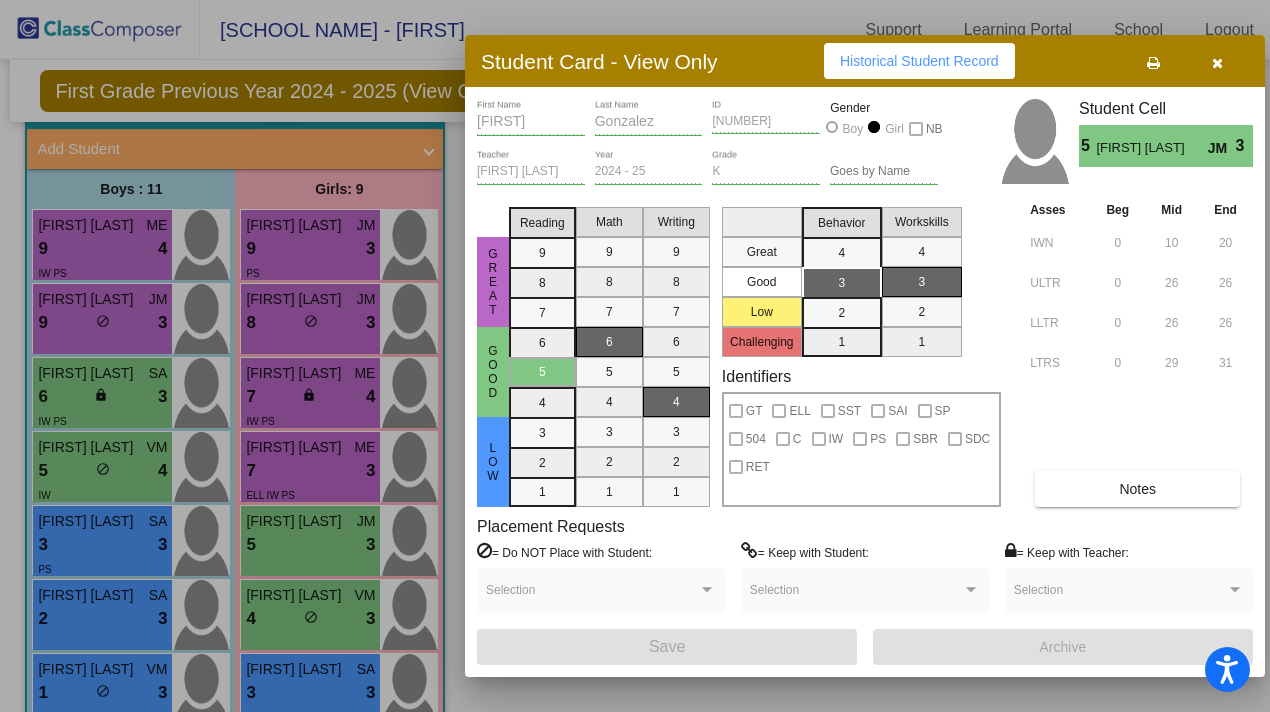 click at bounding box center (635, 356) 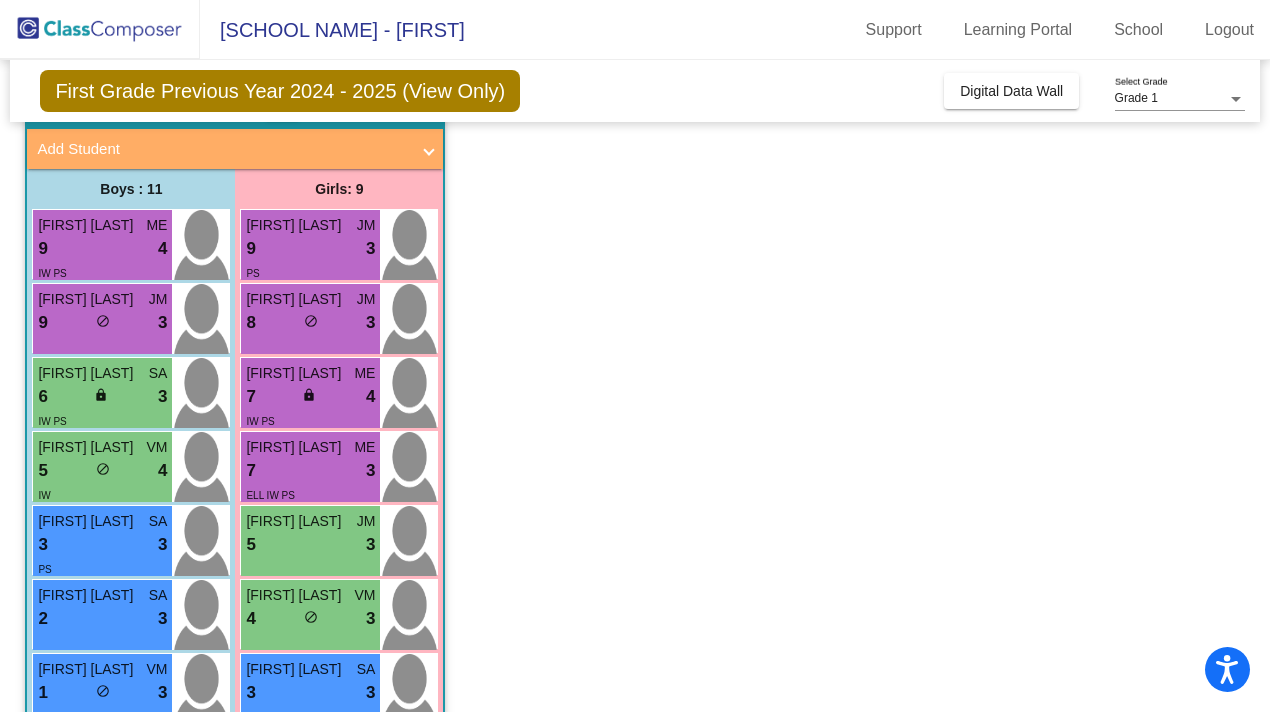 click on "ELL IW PS" at bounding box center [310, 494] 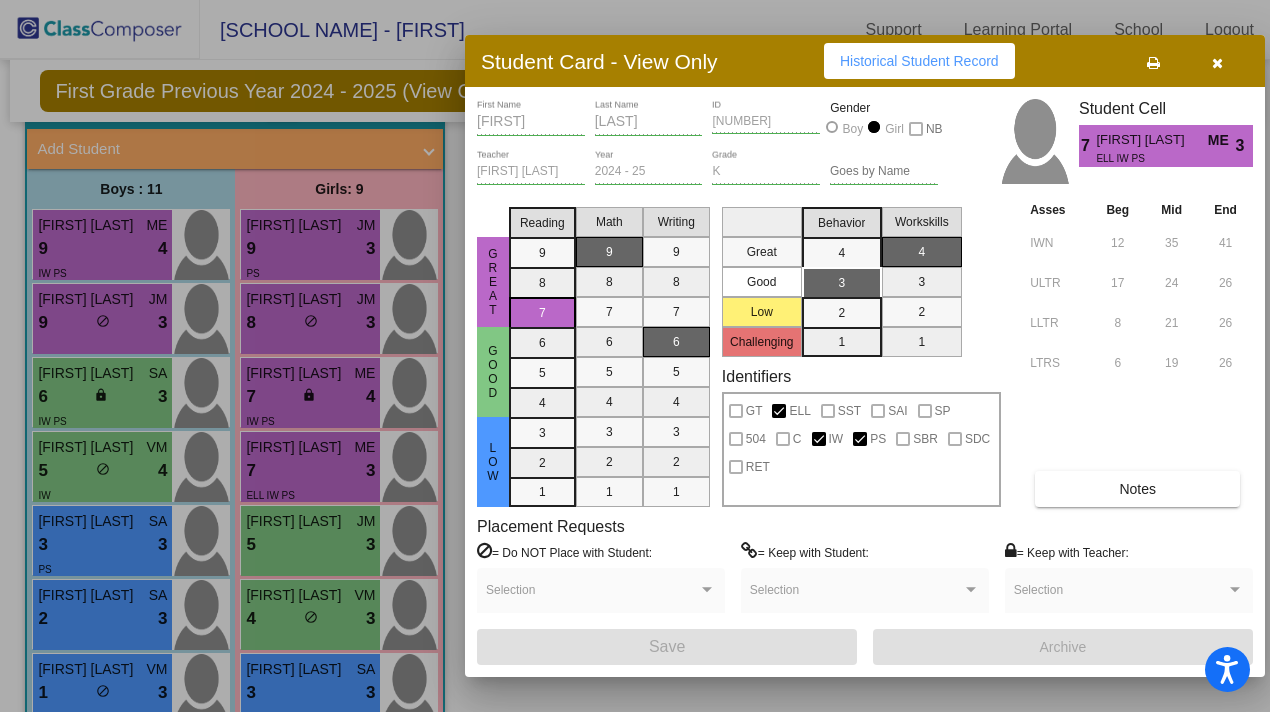 click at bounding box center (635, 356) 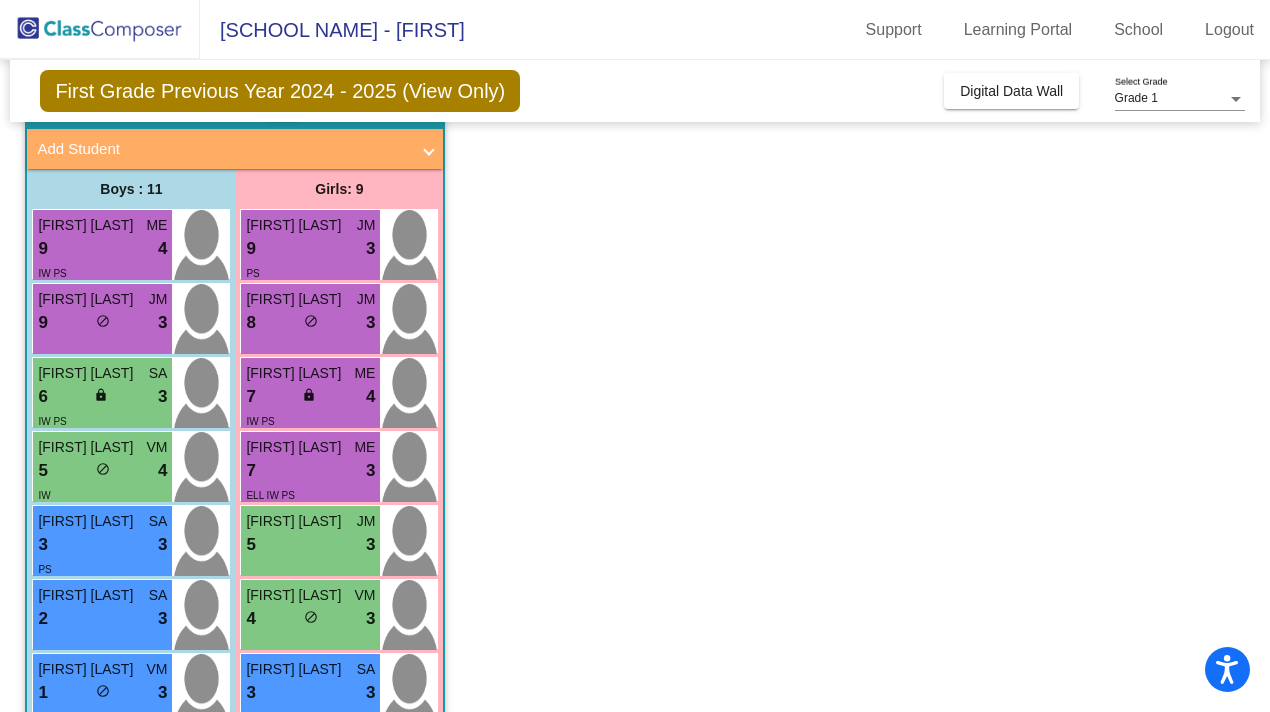 click on "7 lock do_not_disturb_alt 4" at bounding box center [310, 397] 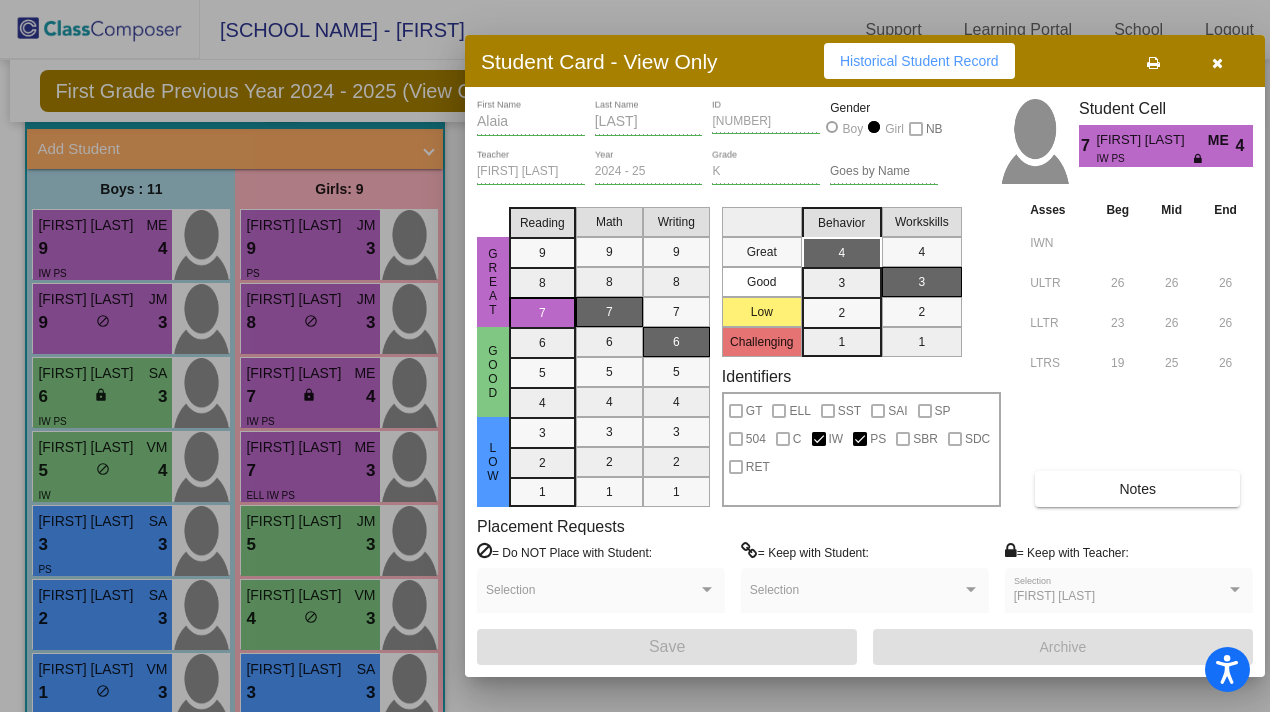 click at bounding box center [635, 356] 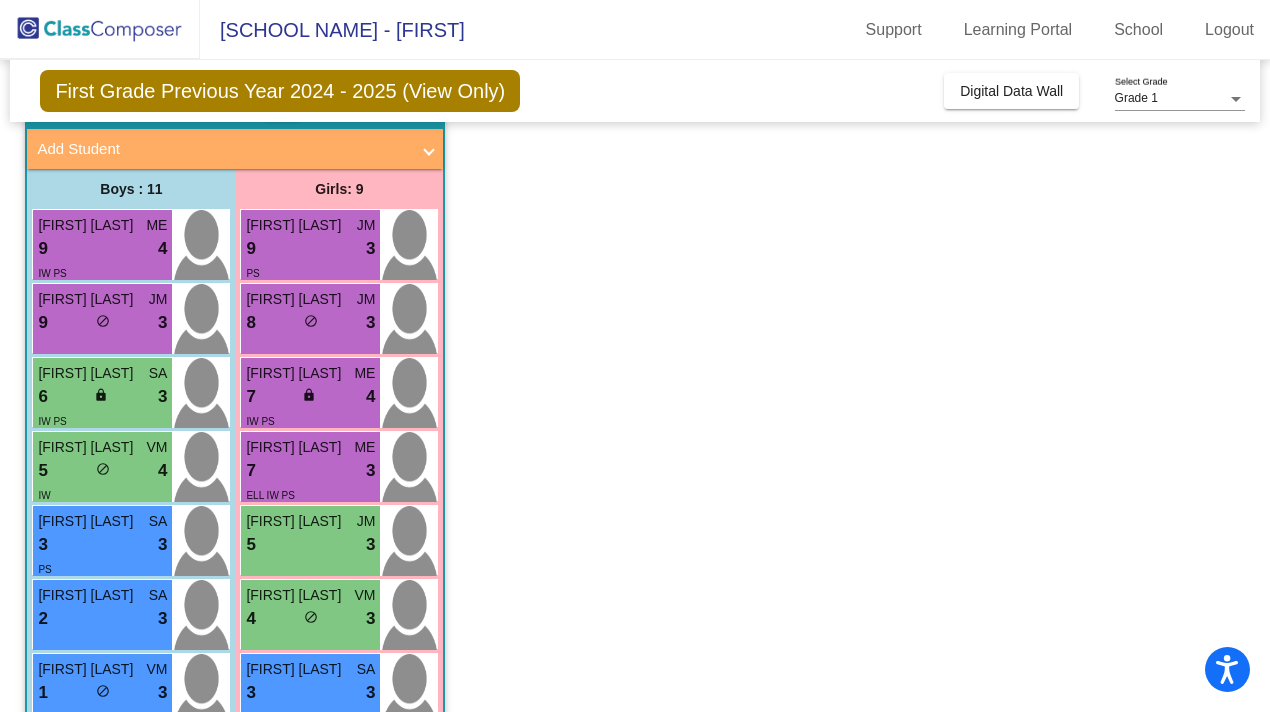 click on "do_not_disturb_alt" at bounding box center [311, 321] 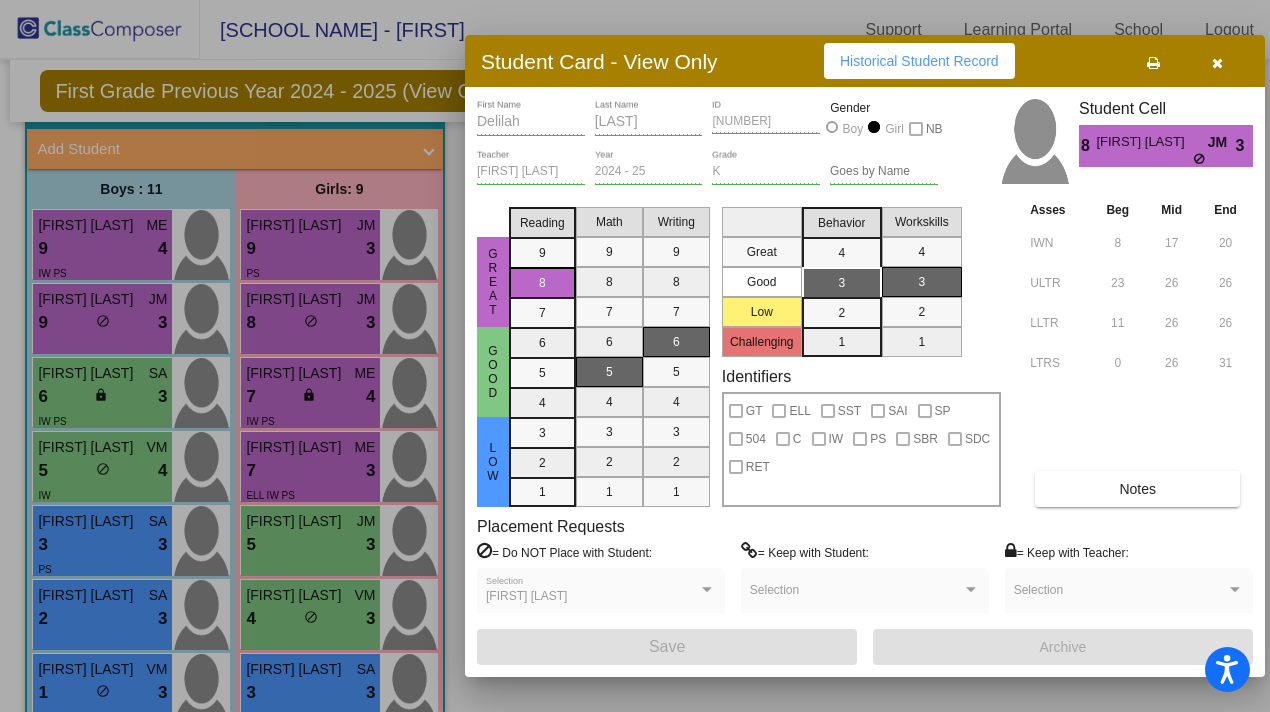 click at bounding box center (635, 356) 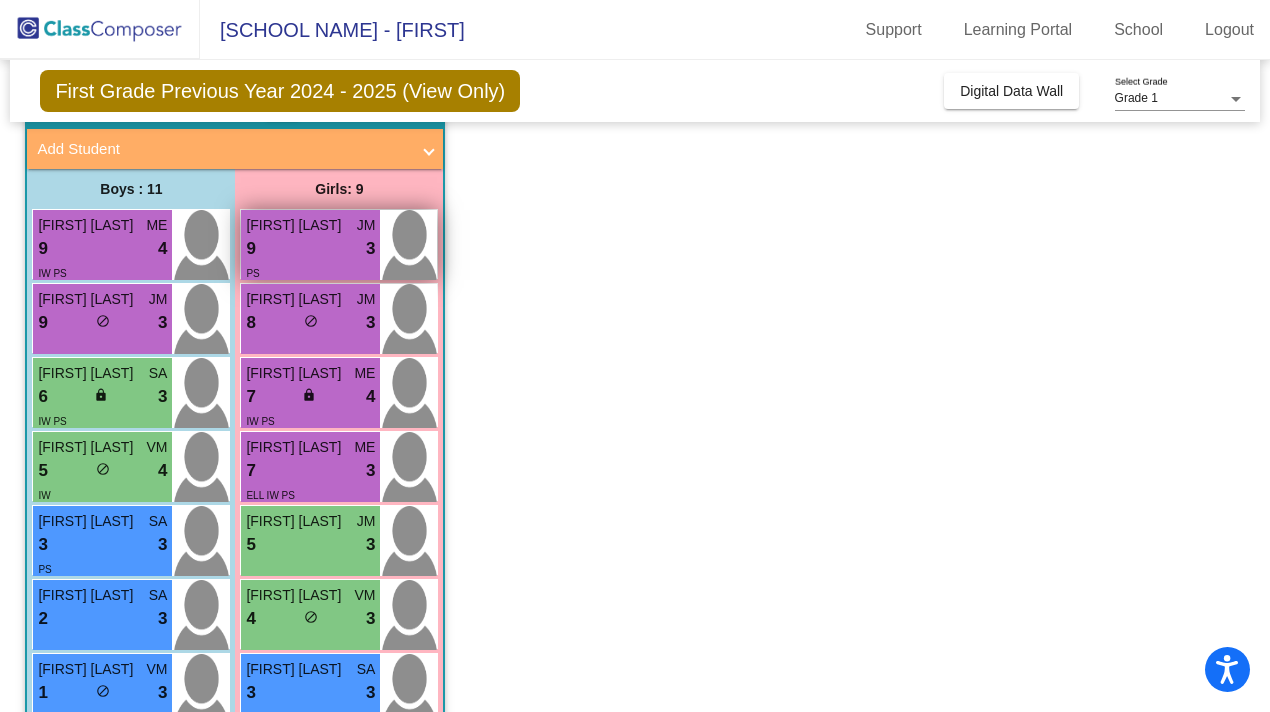 click on "JM" at bounding box center (366, 225) 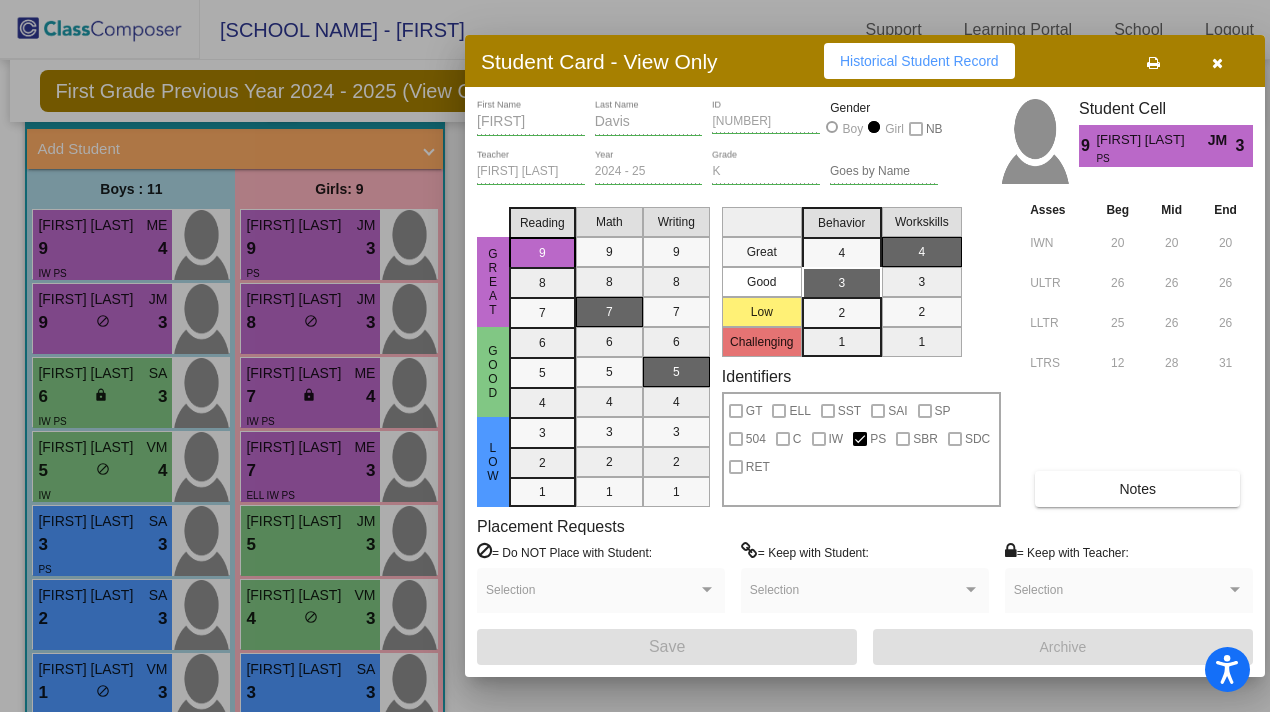 click at bounding box center [635, 356] 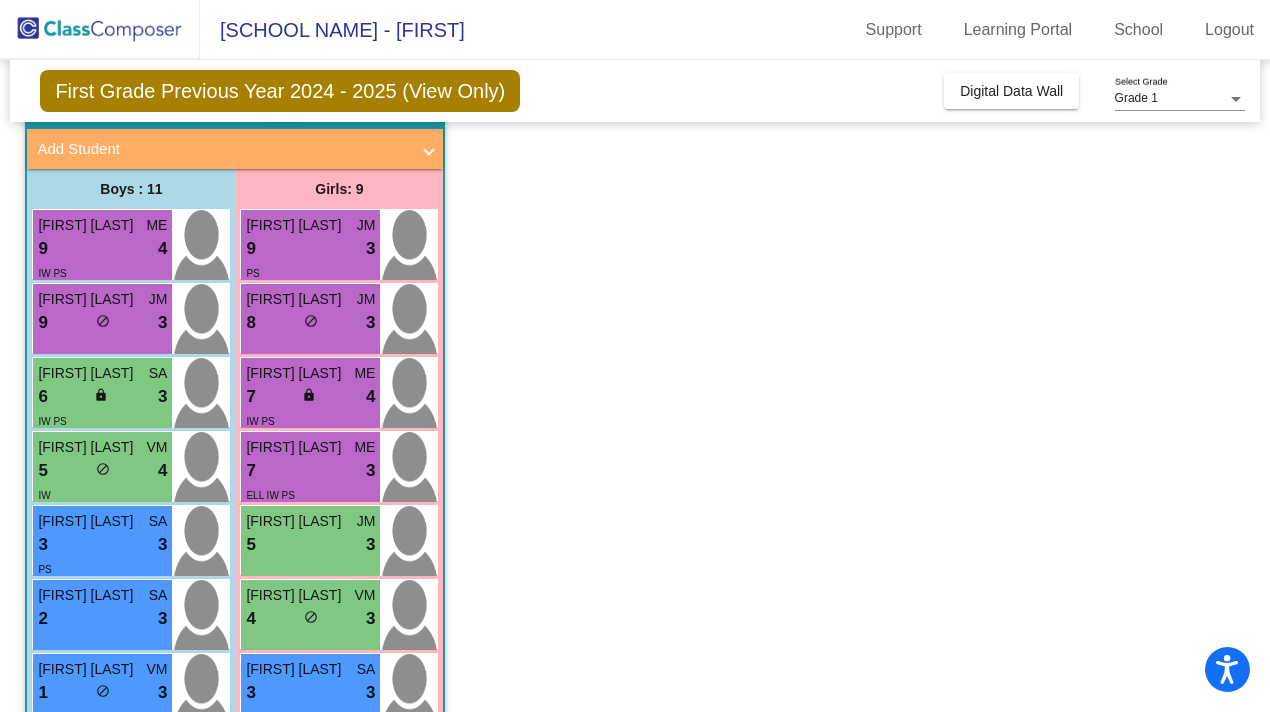 scroll, scrollTop: 0, scrollLeft: 0, axis: both 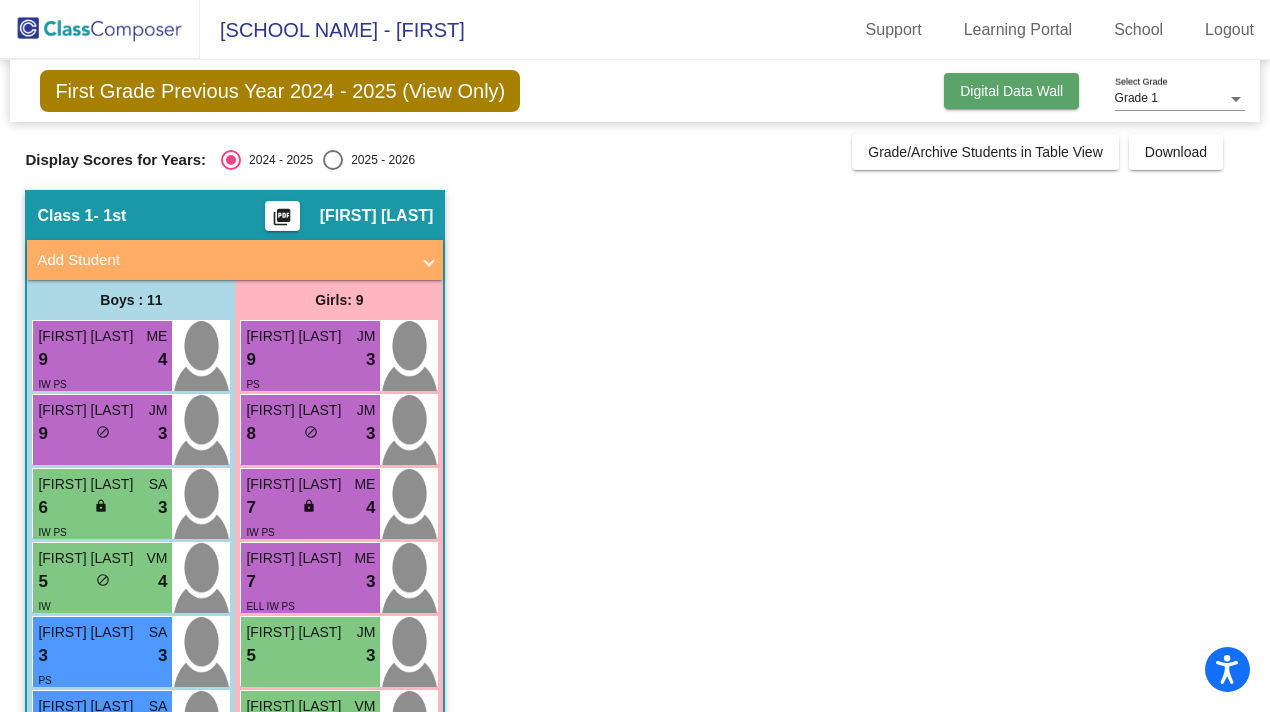 click on "Digital Data Wall" 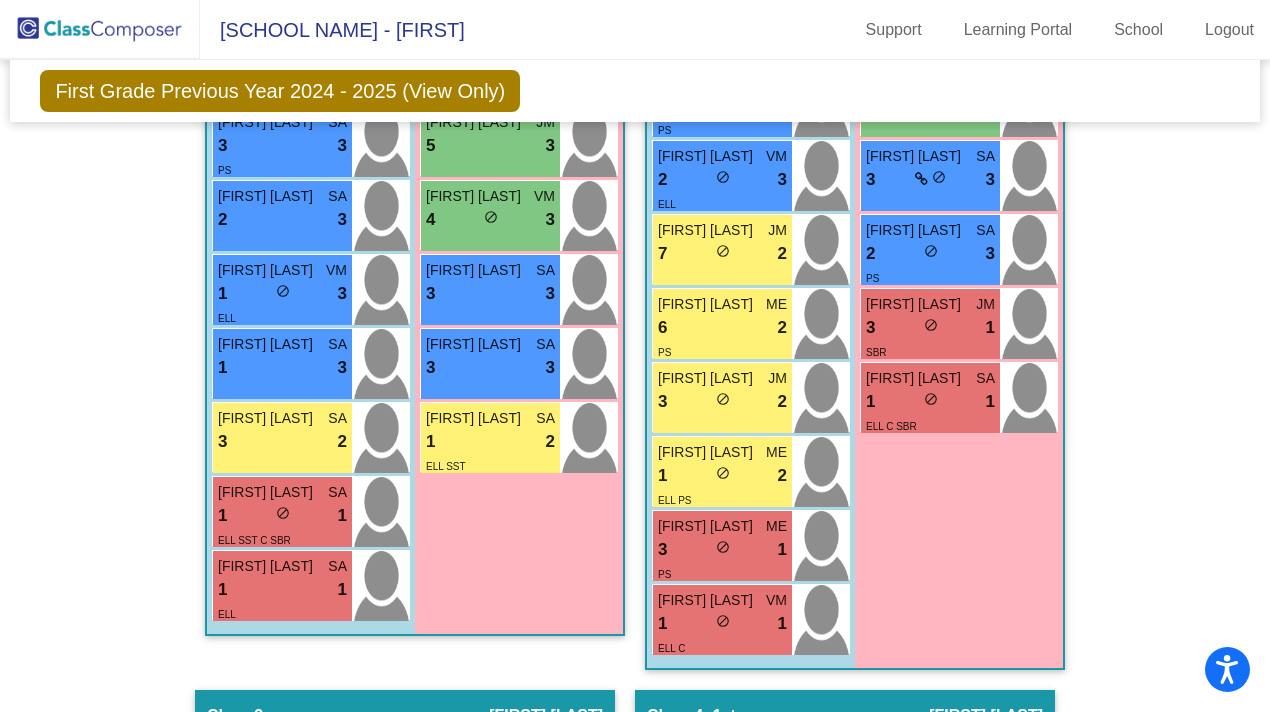 scroll, scrollTop: 960, scrollLeft: 0, axis: vertical 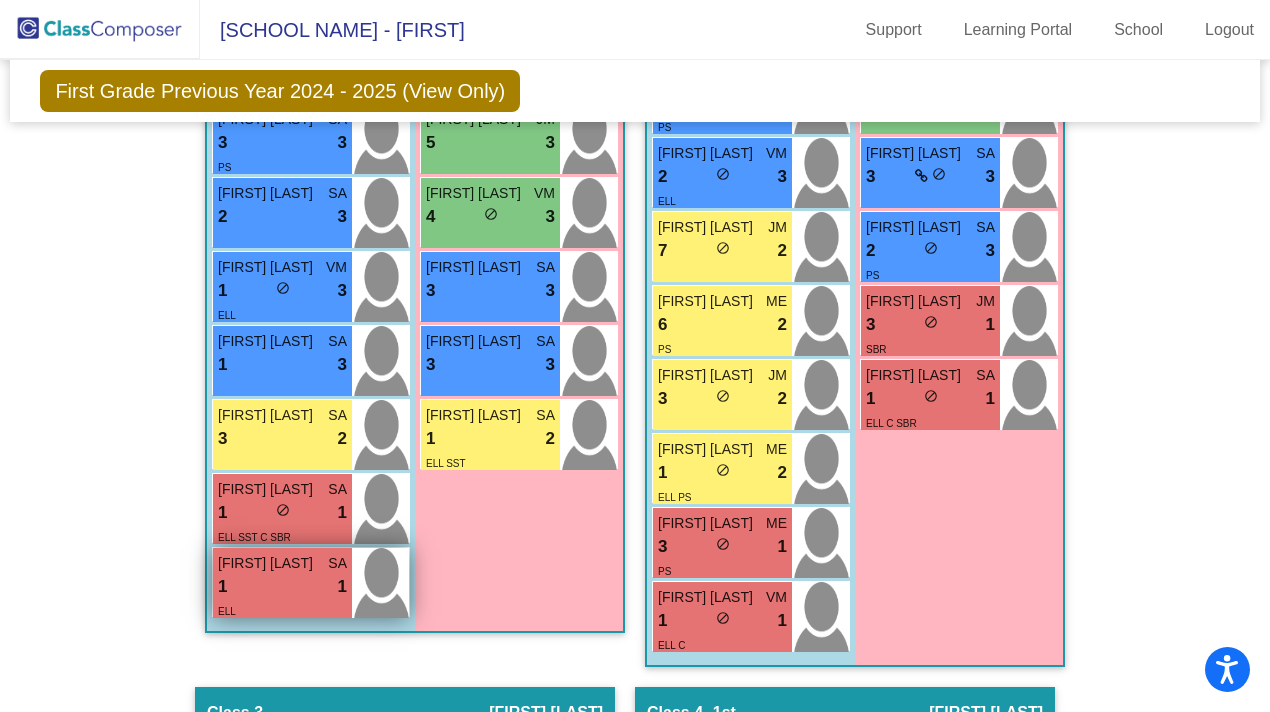 click on "1 lock do_not_disturb_alt 1" at bounding box center [282, 587] 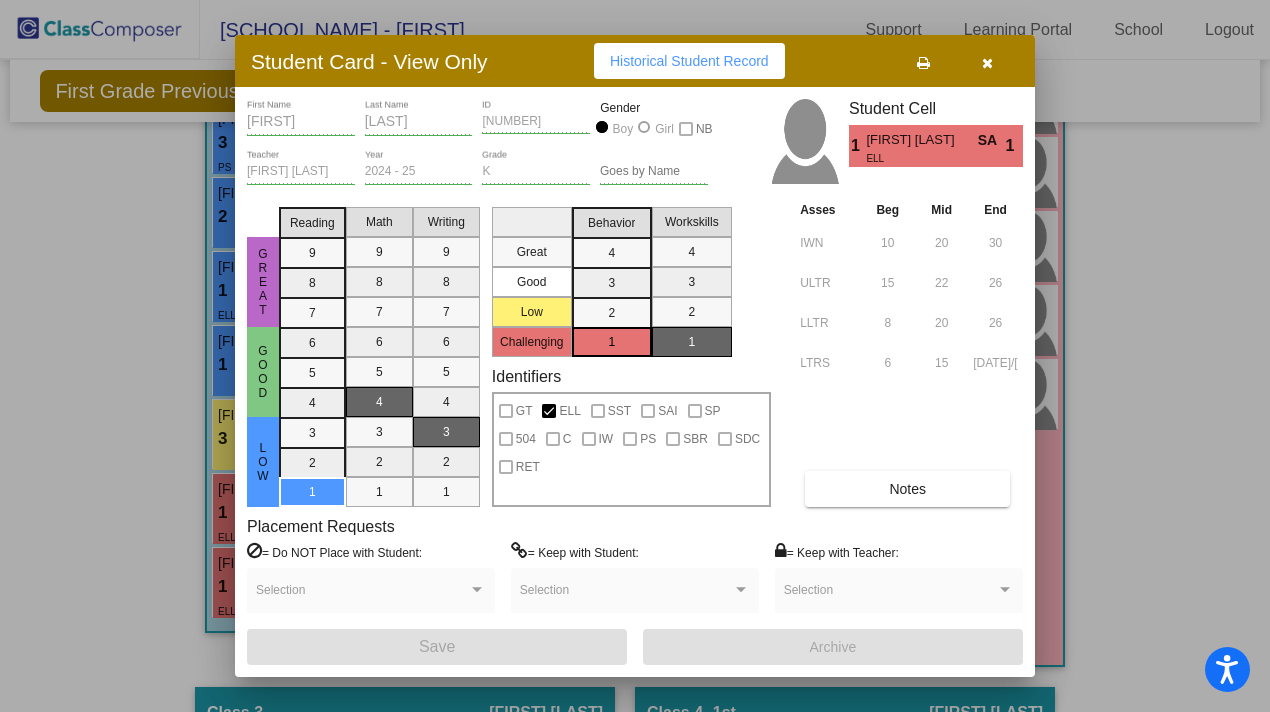 click at bounding box center [987, 61] 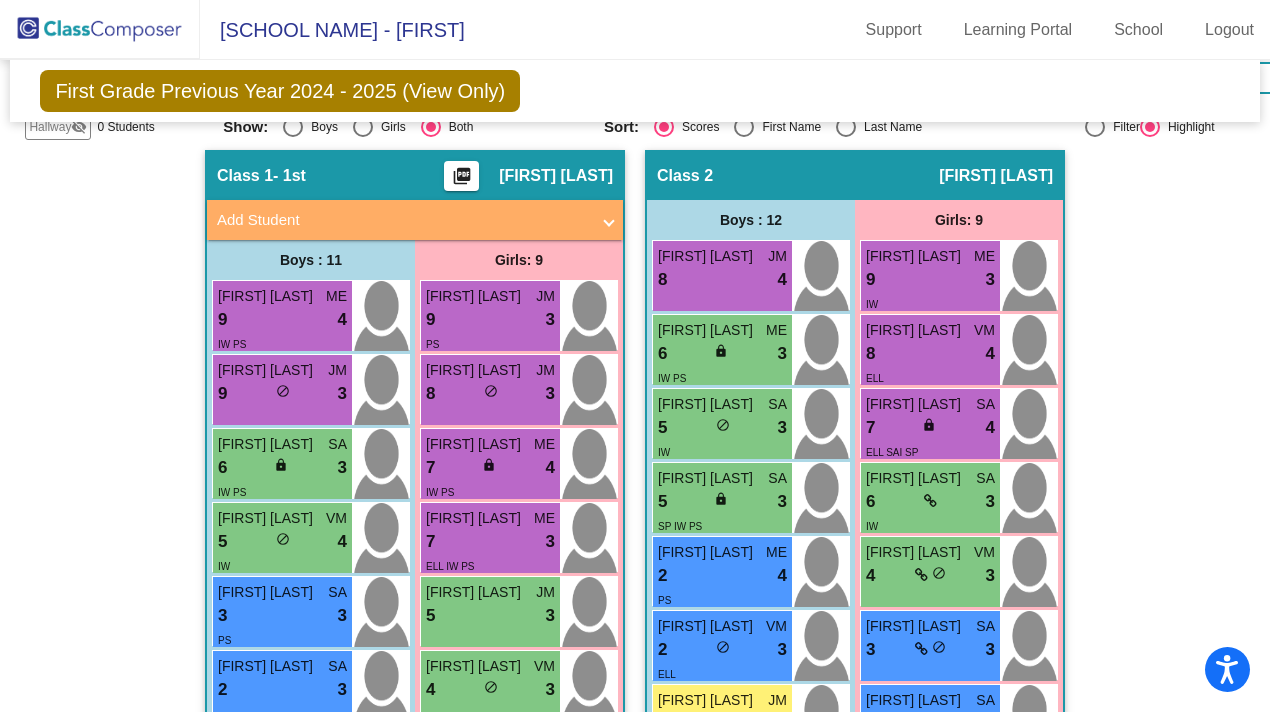scroll, scrollTop: 469, scrollLeft: 0, axis: vertical 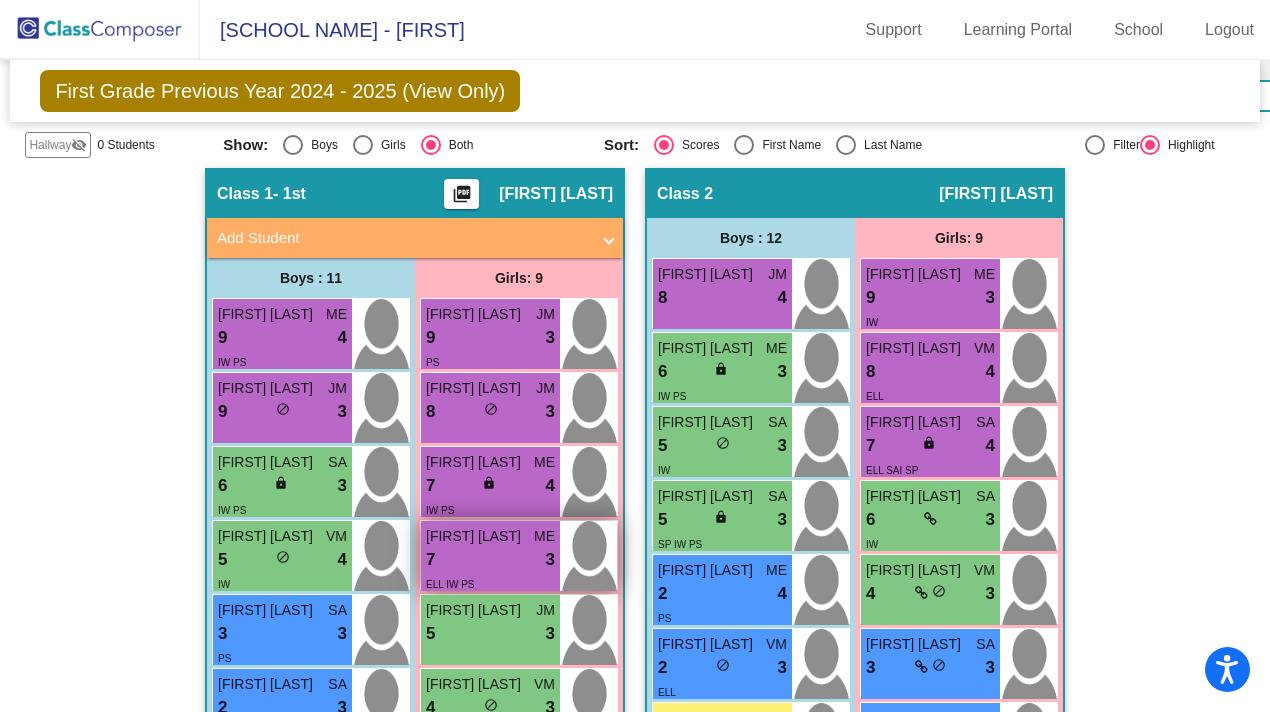 click on "7 lock do_not_disturb_alt 3" at bounding box center (490, 560) 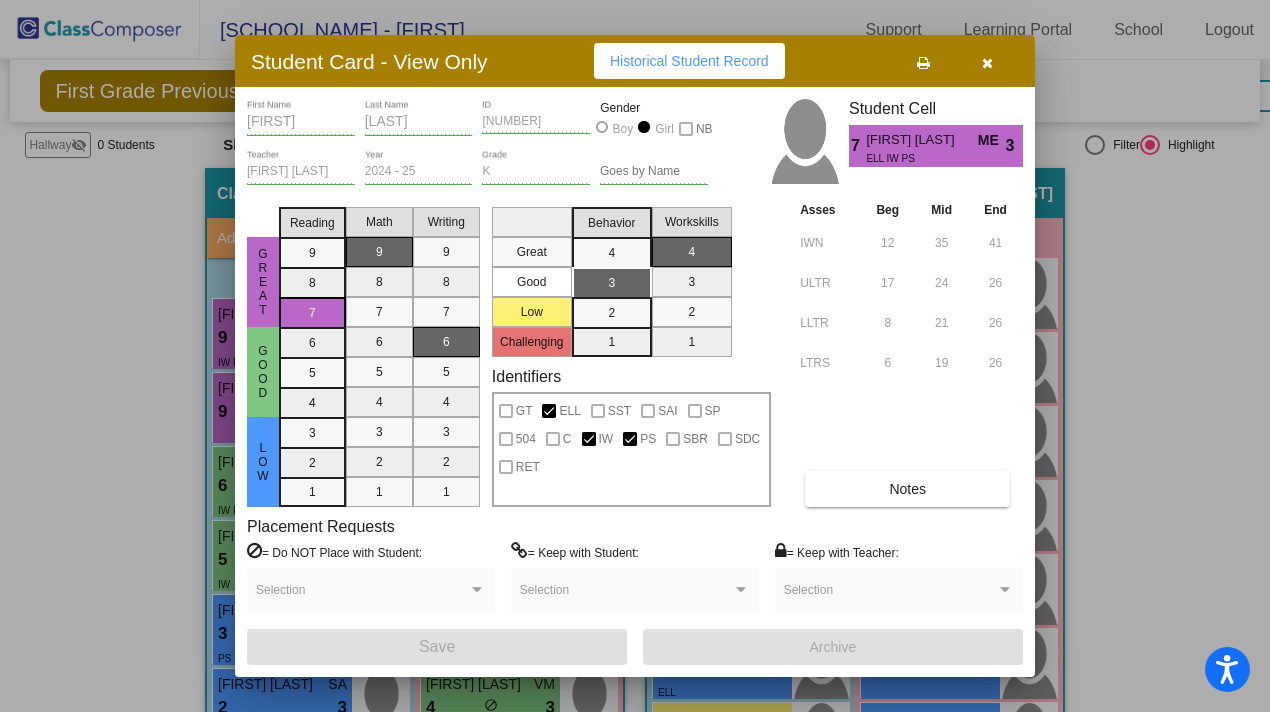click at bounding box center [987, 63] 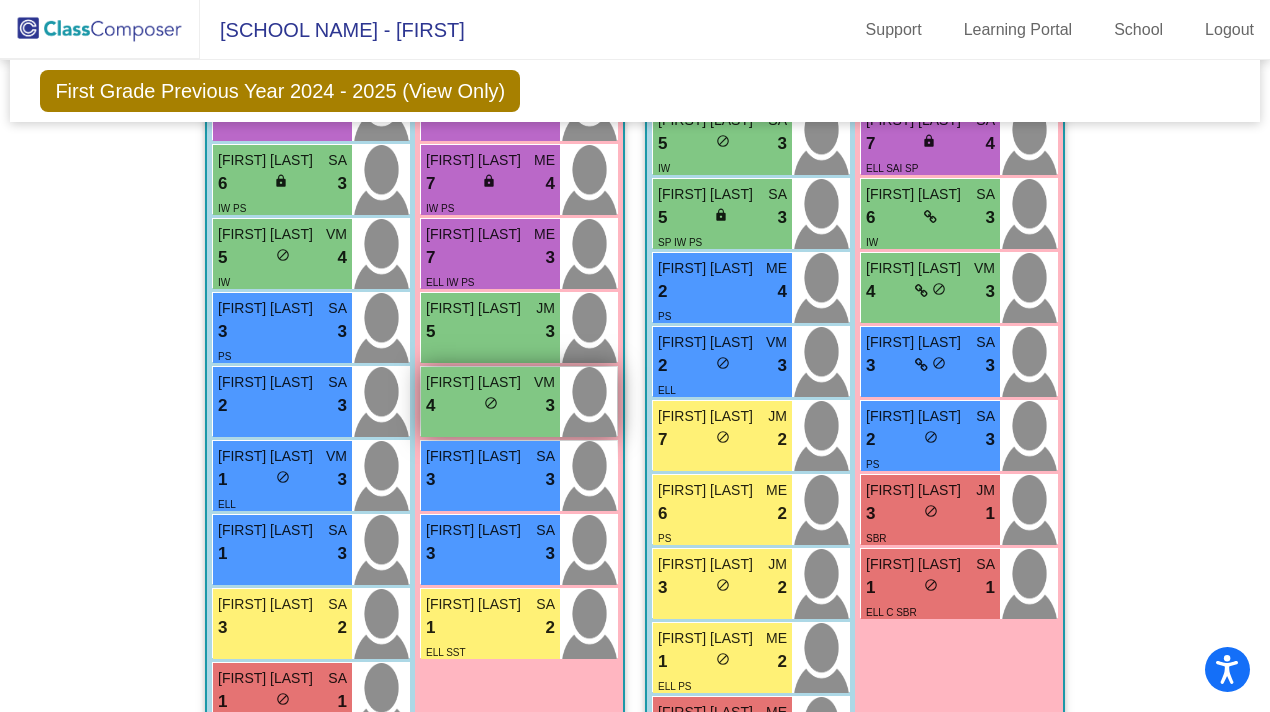 scroll, scrollTop: 776, scrollLeft: 0, axis: vertical 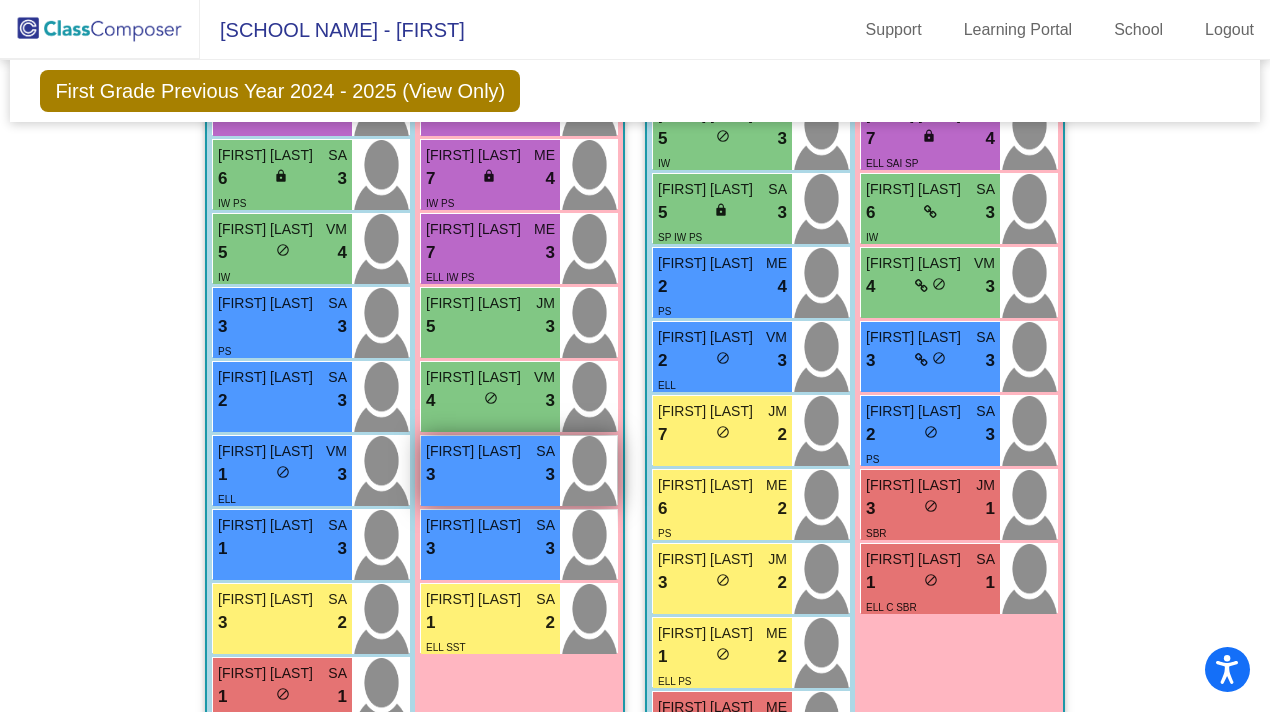 click on "[FIRST] [LAST] SA 3 lock do_not_disturb_alt 3" at bounding box center [490, 471] 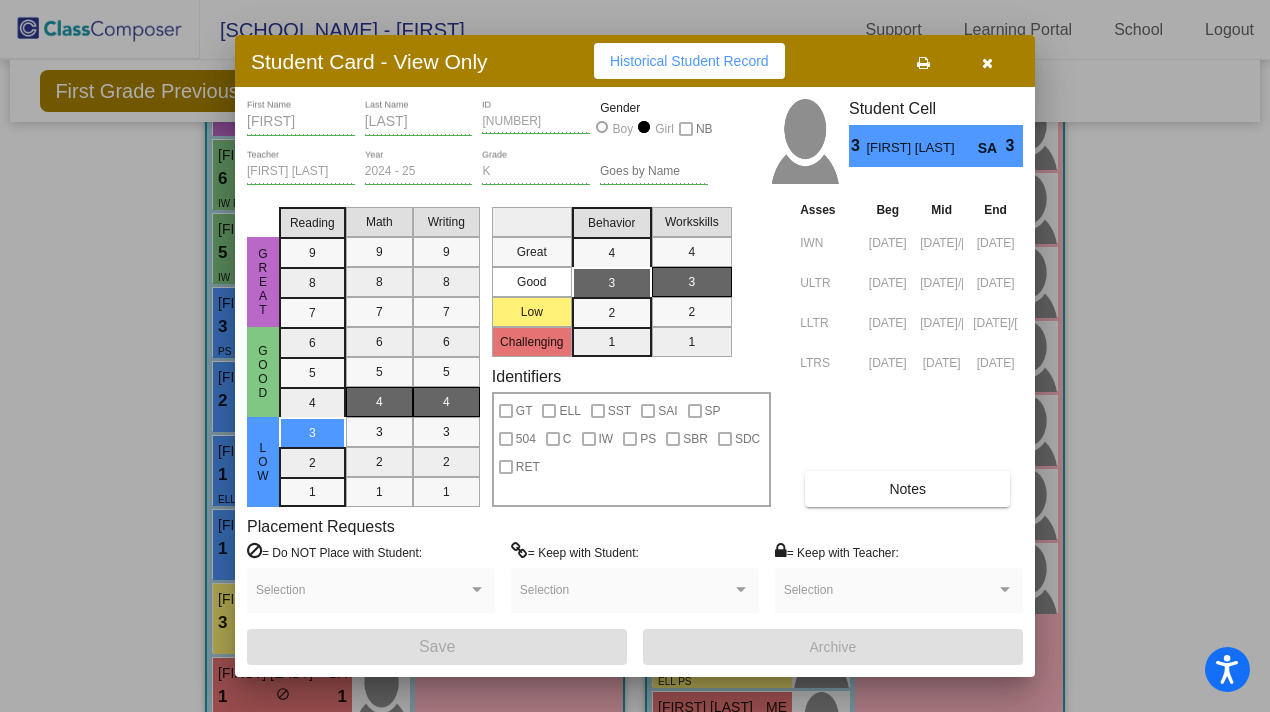 click at bounding box center (987, 61) 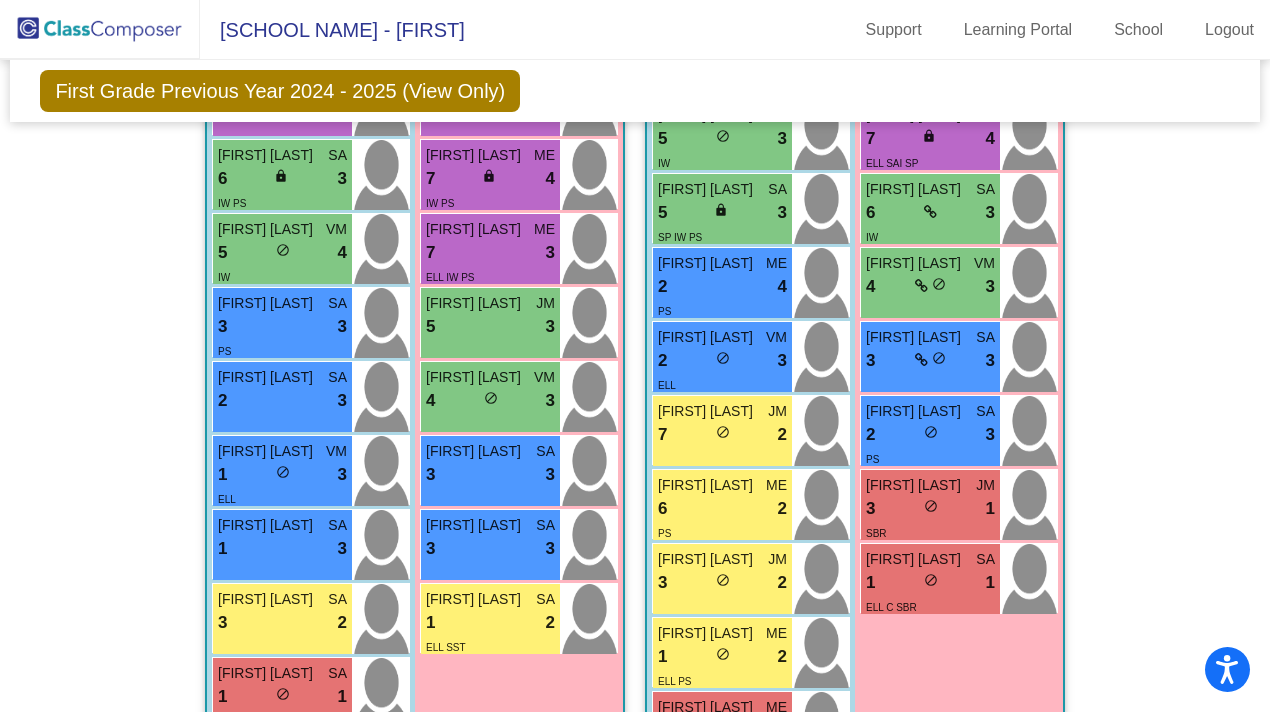 click on "First Grade Previous Year 2024 - 2025 (View Only)  Add, Move, or Retain Students Off   On  Incoming   Digital Data Wall" 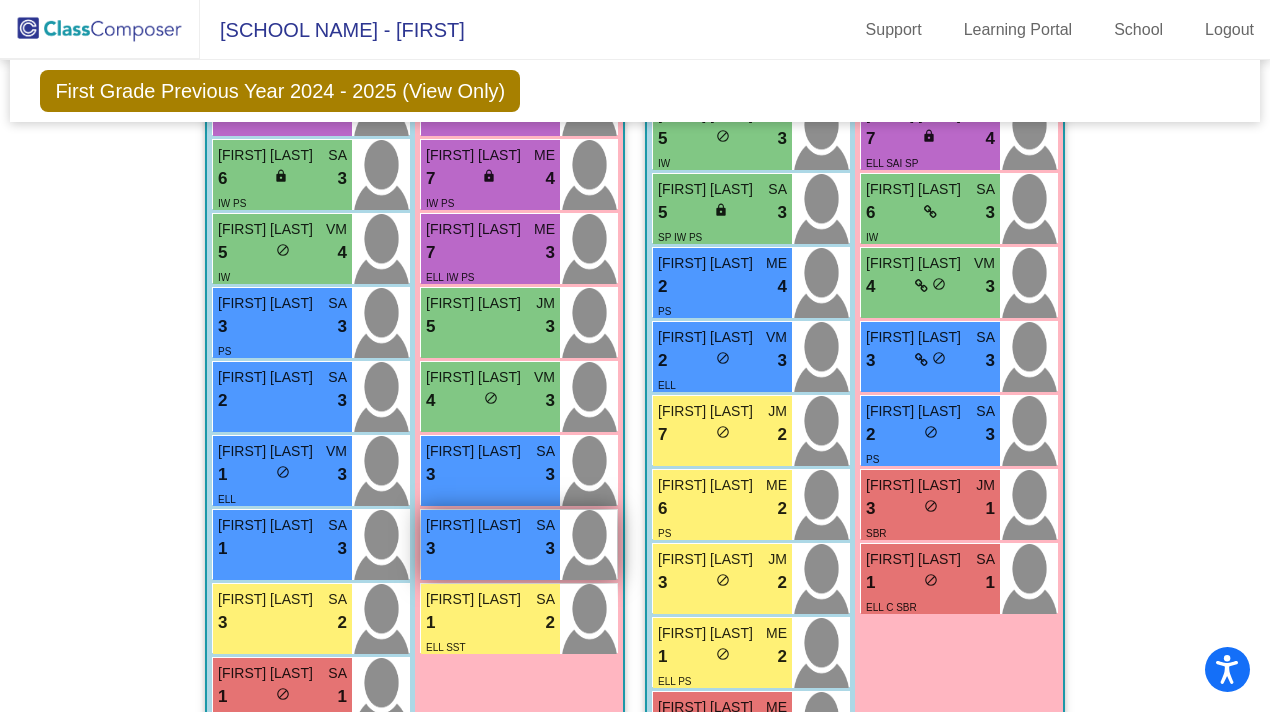 click on "3 lock do_not_disturb_alt 3" at bounding box center [490, 549] 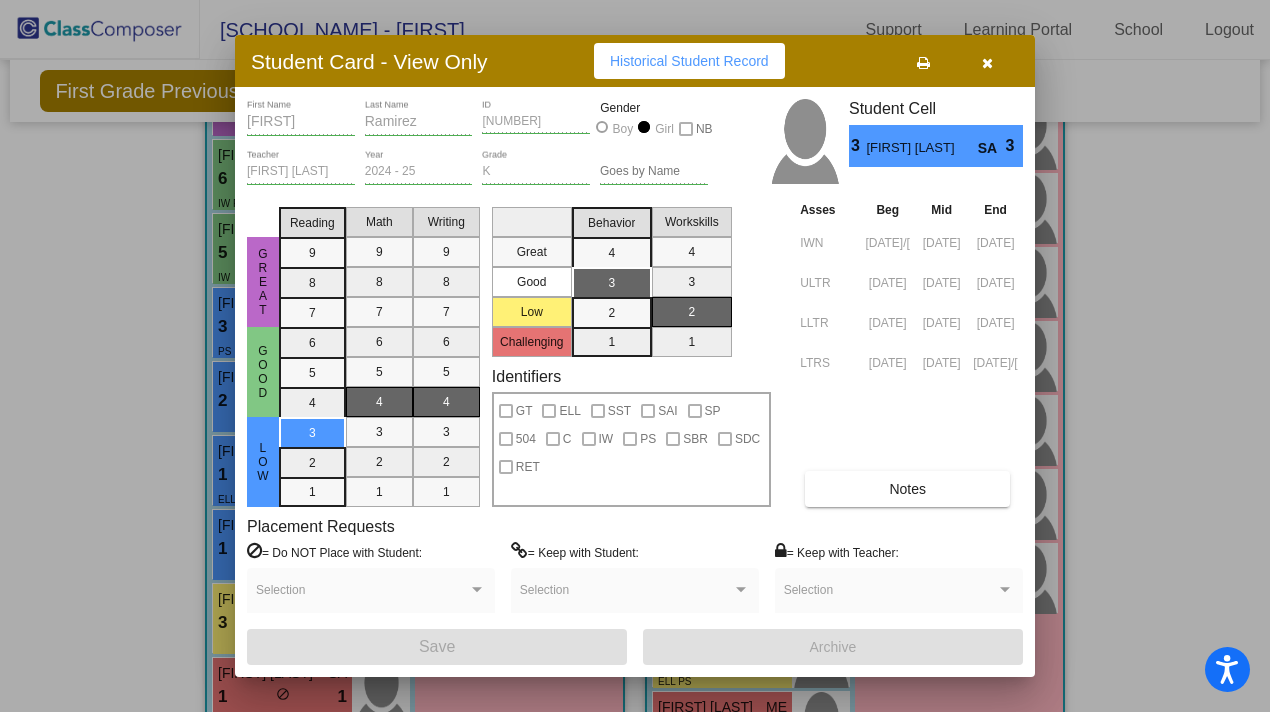 click at bounding box center [987, 63] 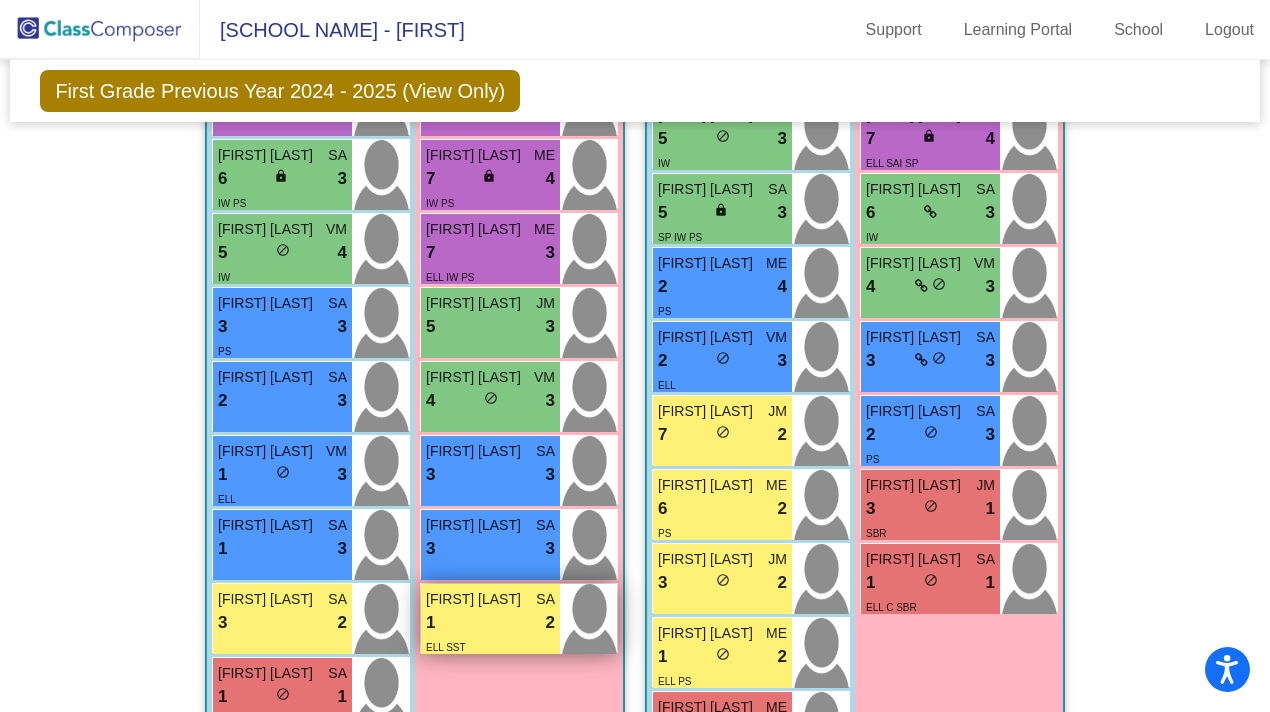 click on "1 lock do_not_disturb_alt 2" at bounding box center (490, 623) 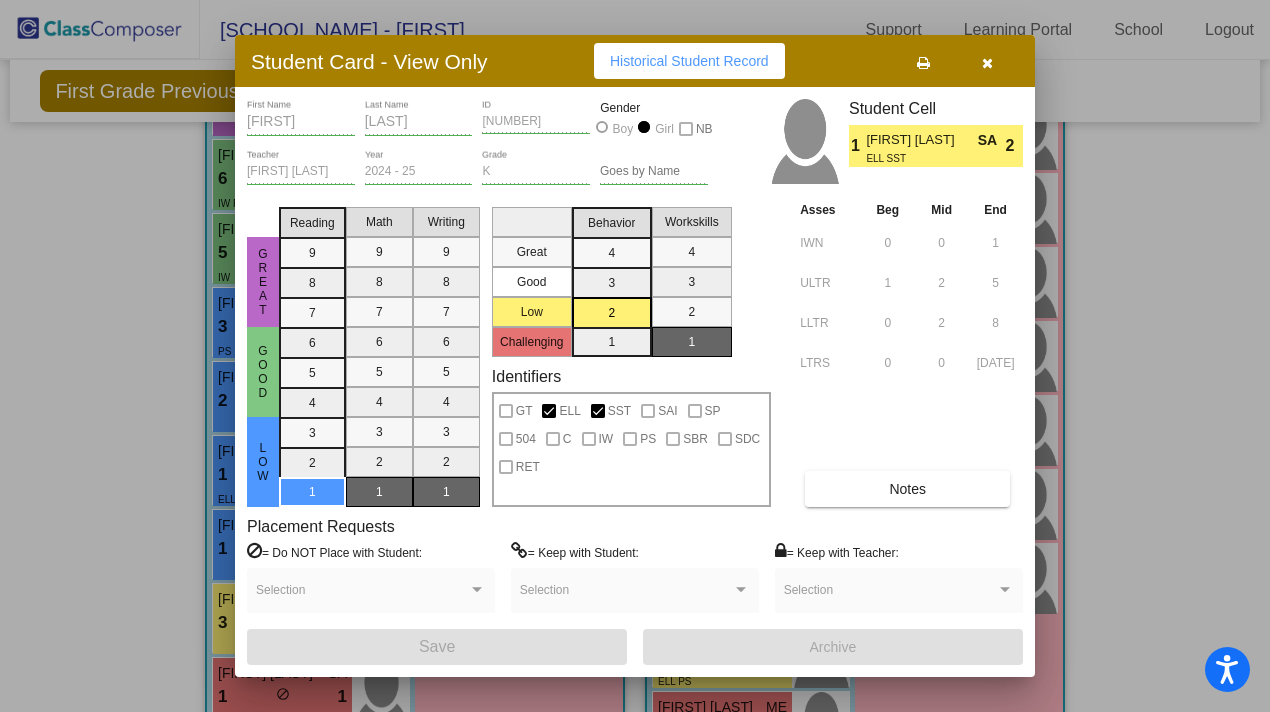 click at bounding box center [987, 63] 